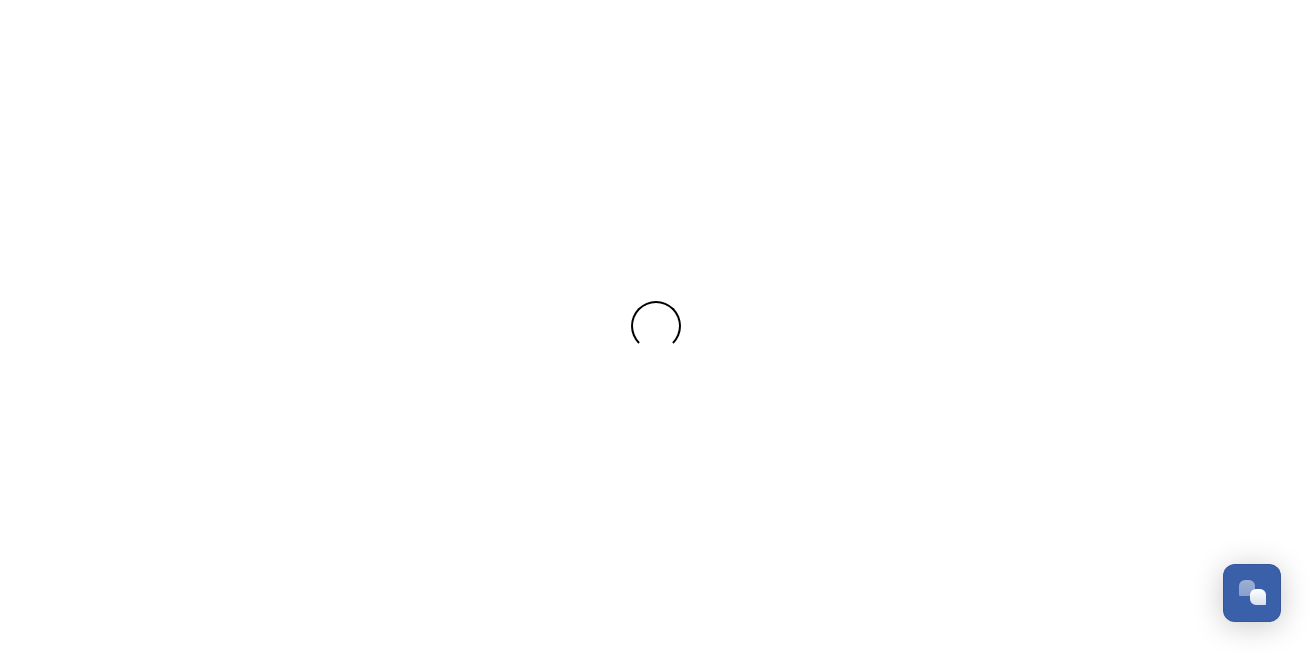 scroll, scrollTop: 0, scrollLeft: 0, axis: both 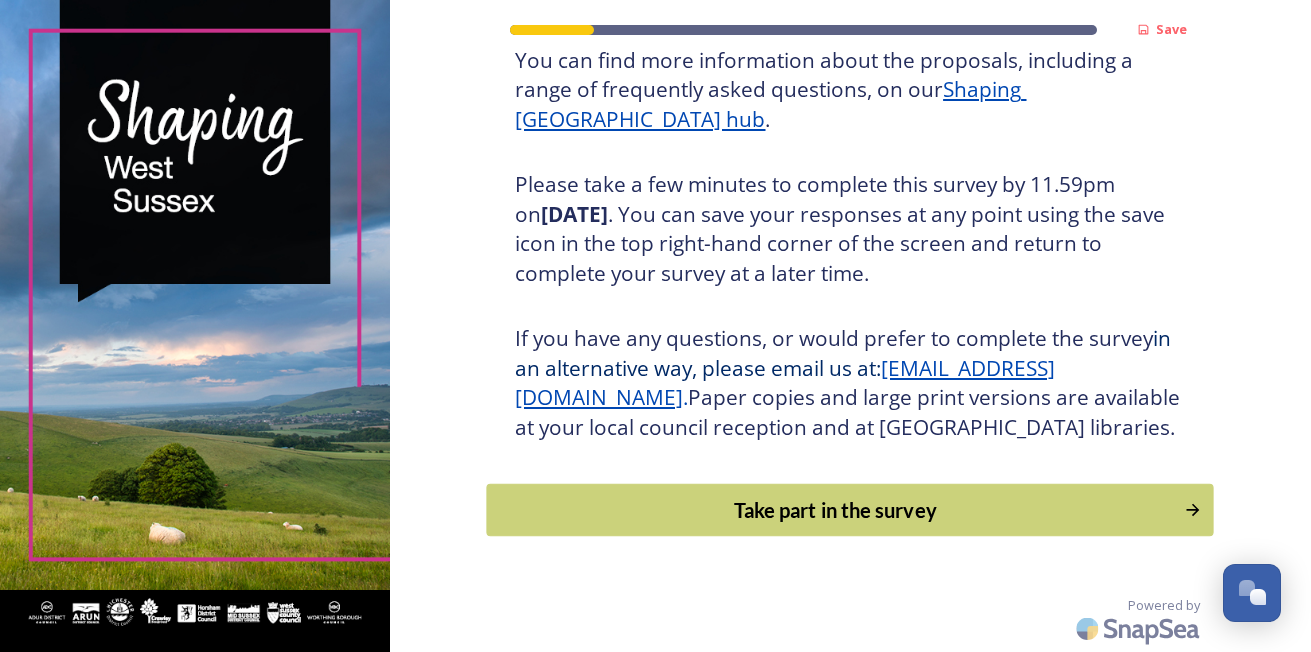 click 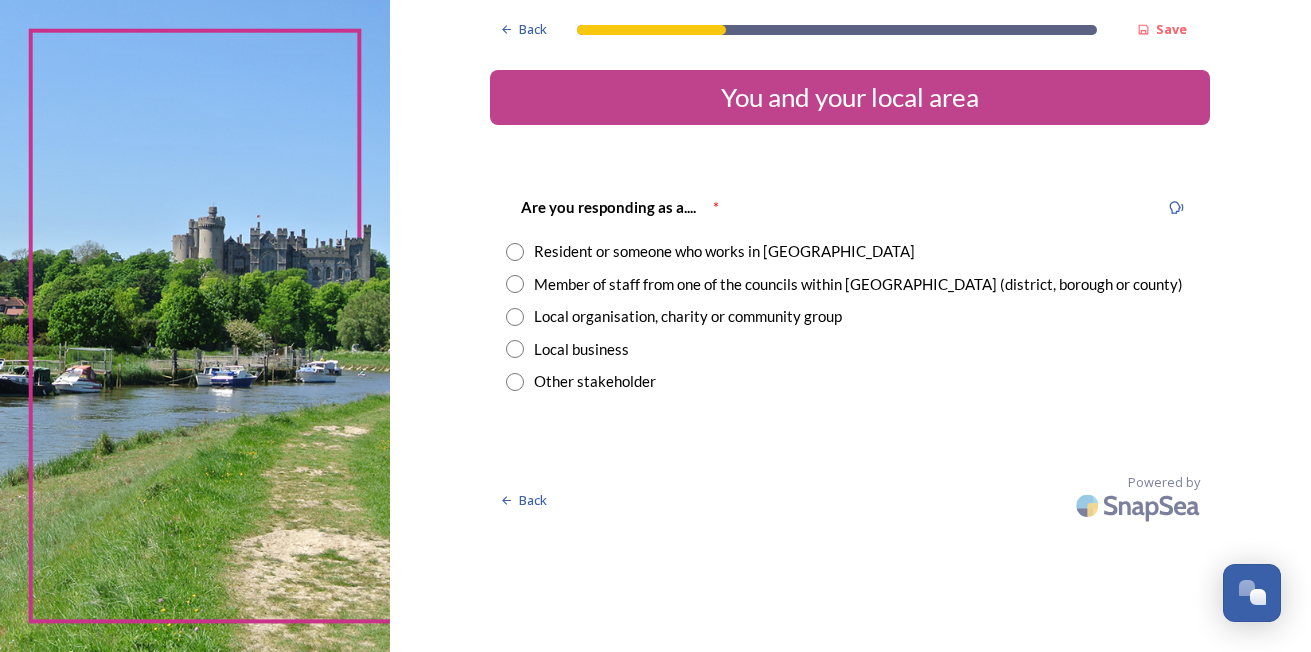 click at bounding box center [515, 252] 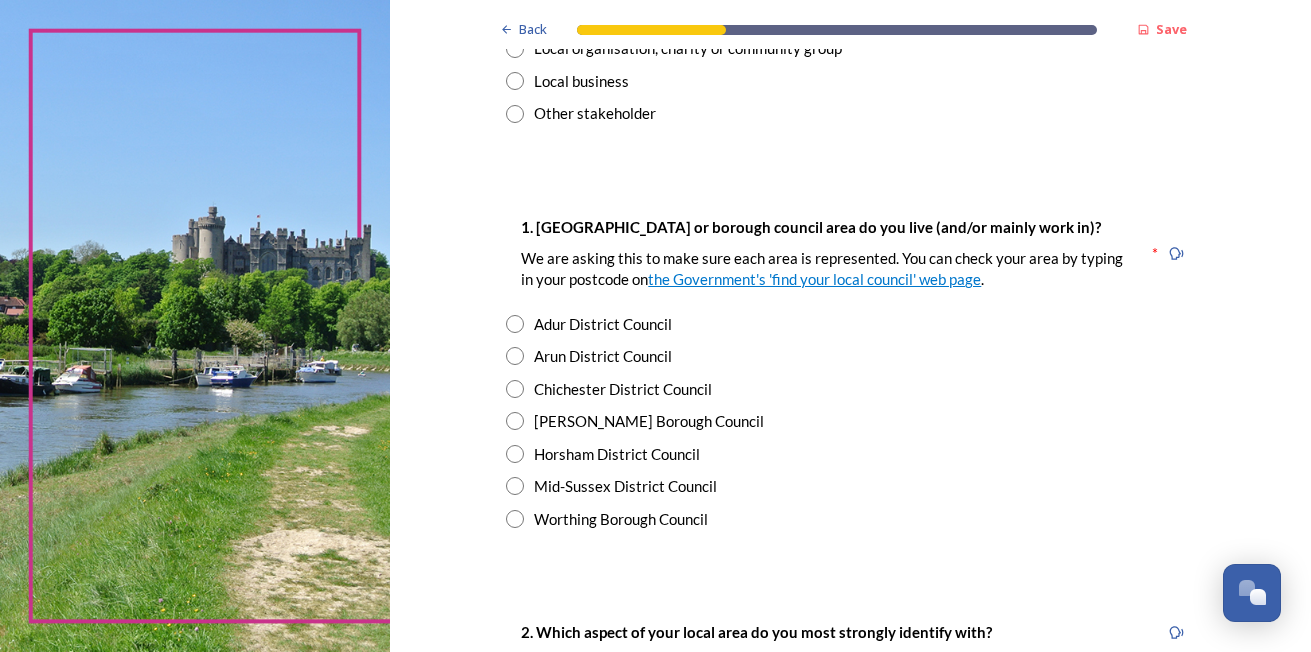 scroll, scrollTop: 276, scrollLeft: 0, axis: vertical 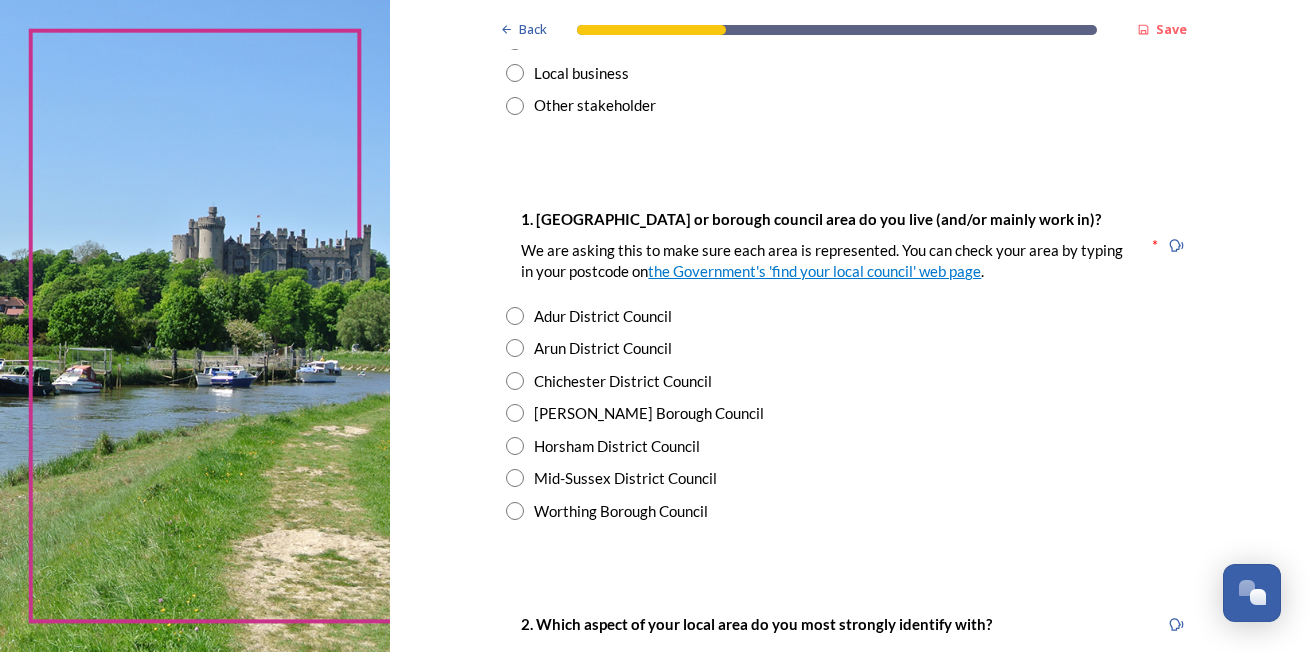 click at bounding box center (515, 381) 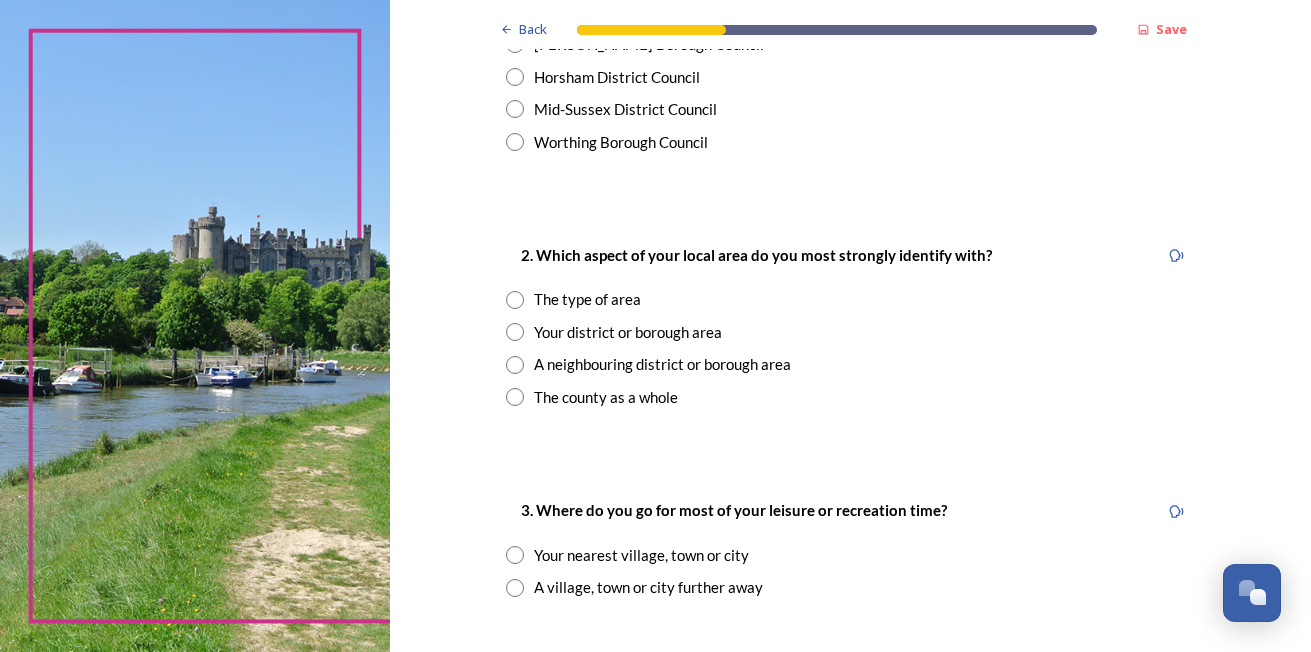scroll, scrollTop: 649, scrollLeft: 0, axis: vertical 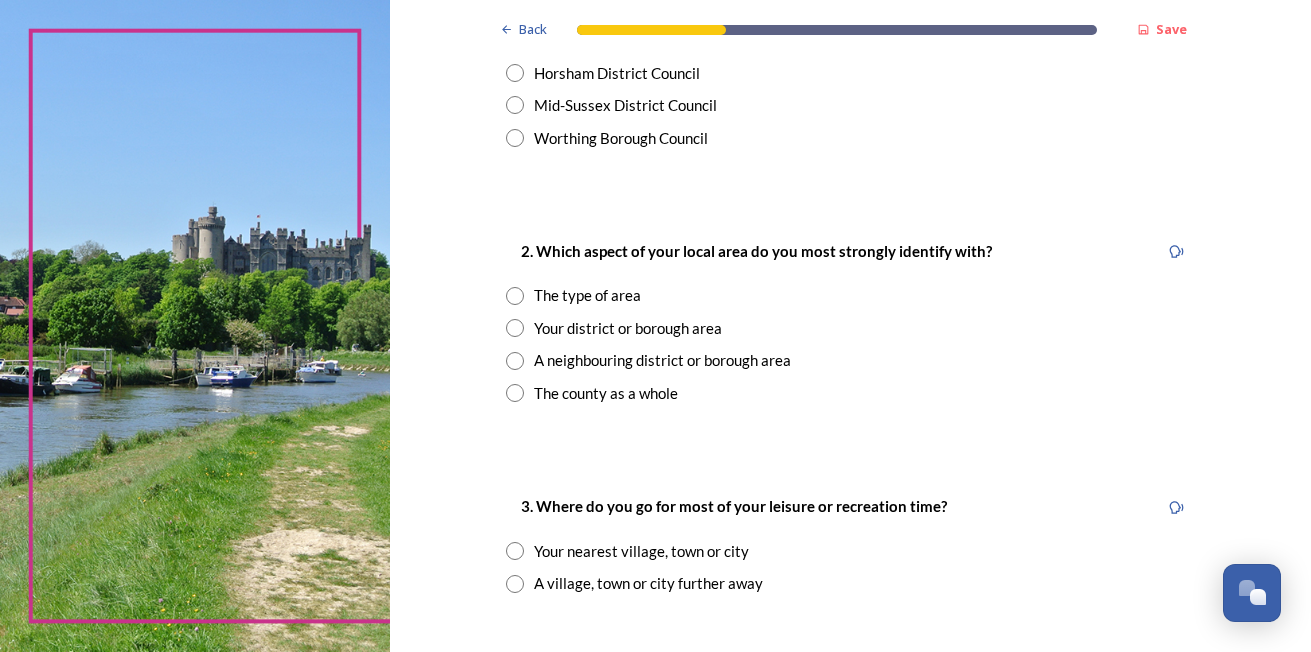 click at bounding box center [515, 328] 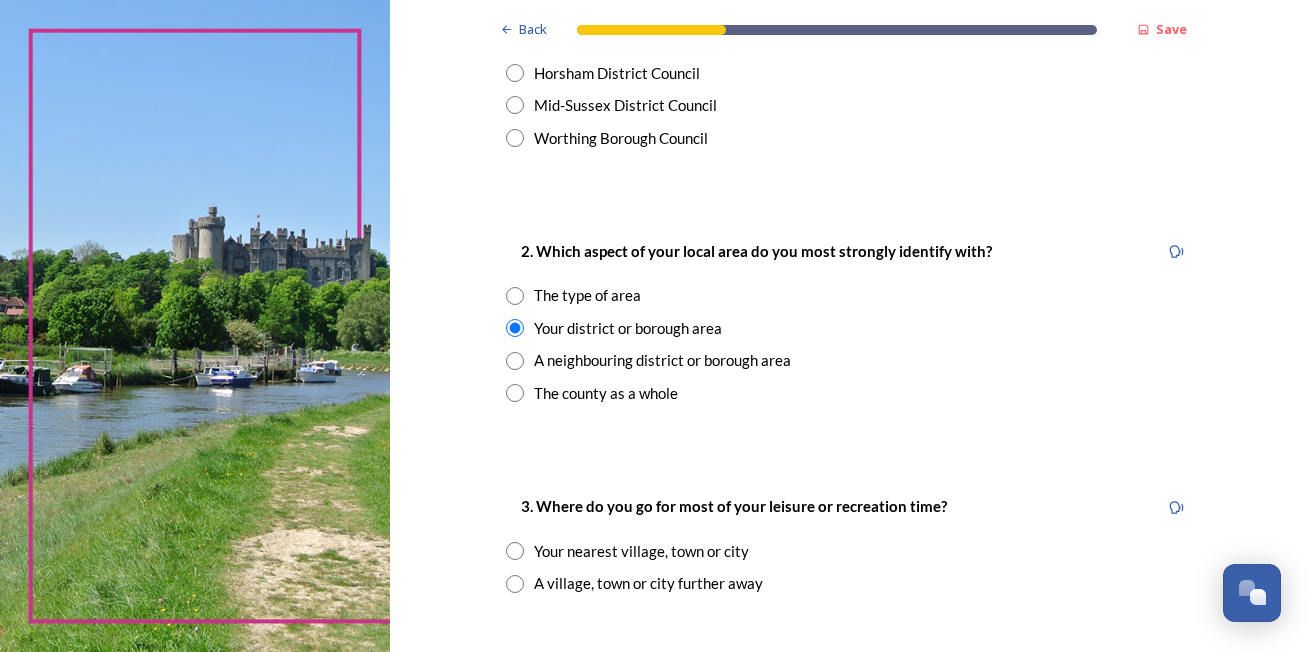 click at bounding box center (515, 584) 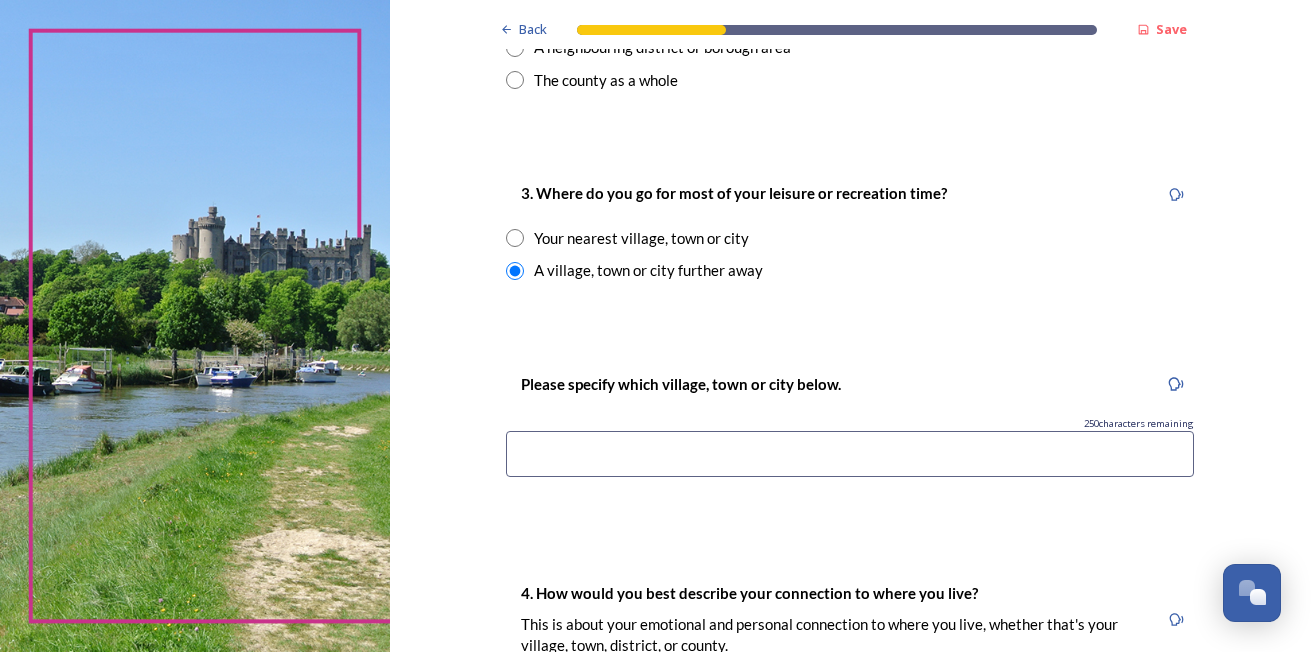 scroll, scrollTop: 967, scrollLeft: 0, axis: vertical 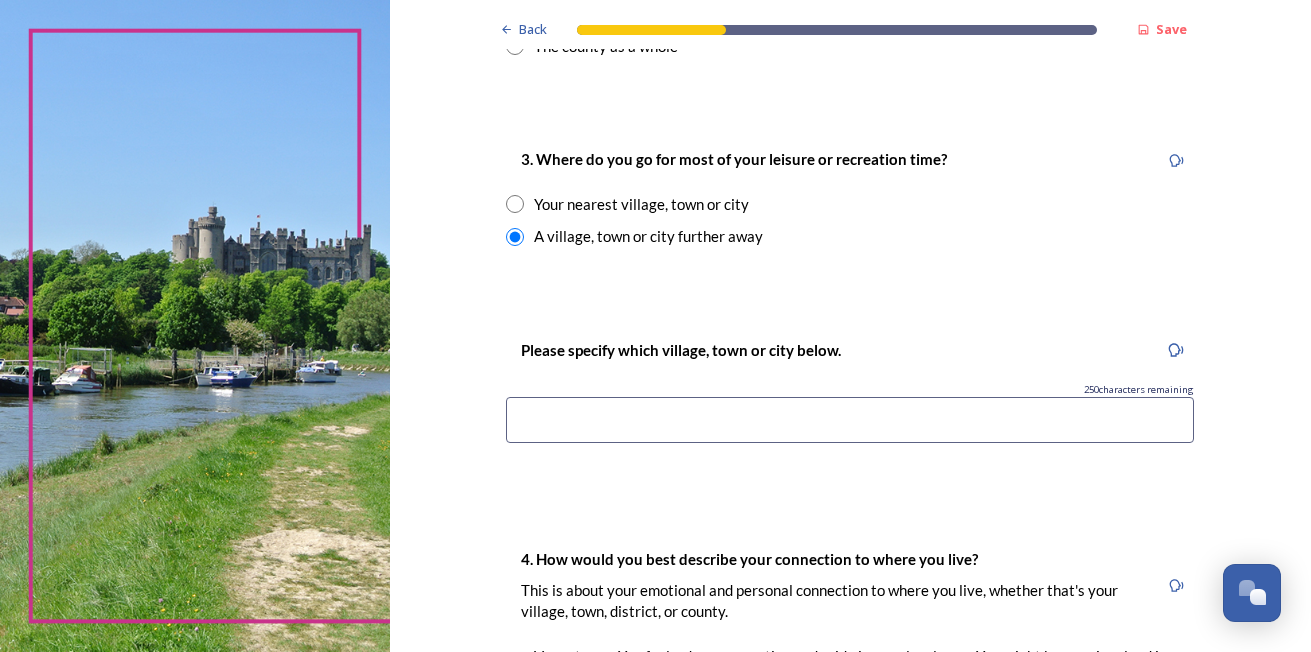 click at bounding box center [850, 420] 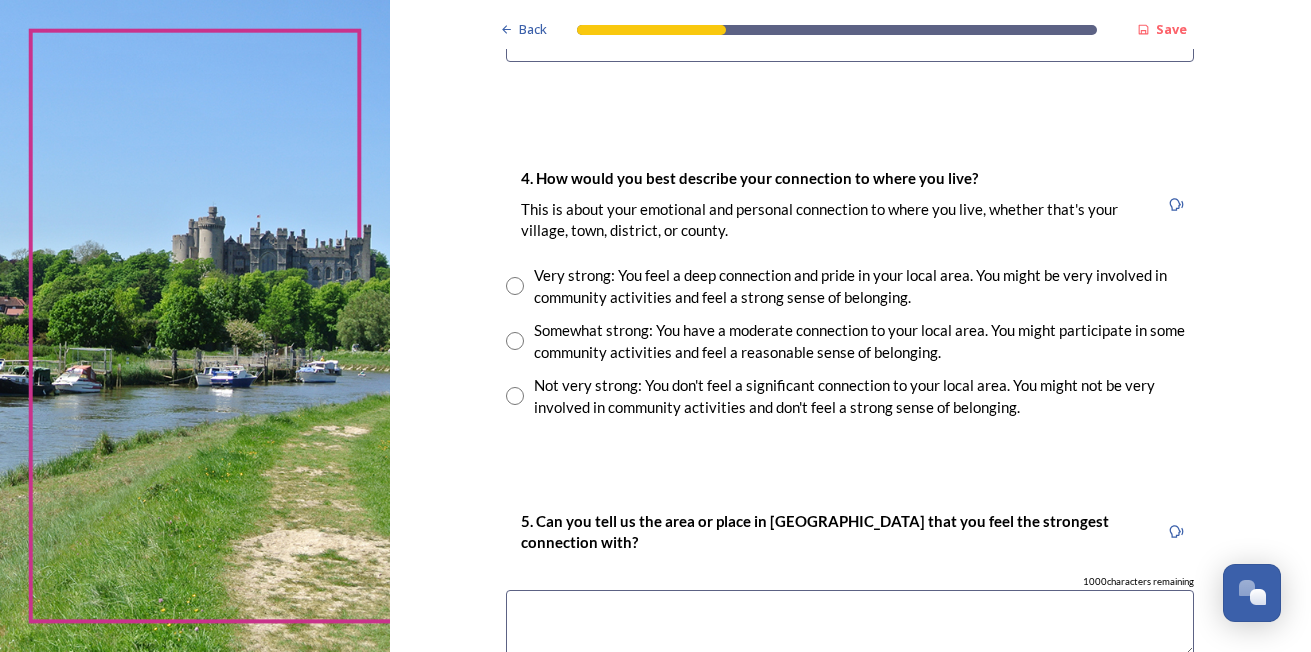 scroll, scrollTop: 1542, scrollLeft: 0, axis: vertical 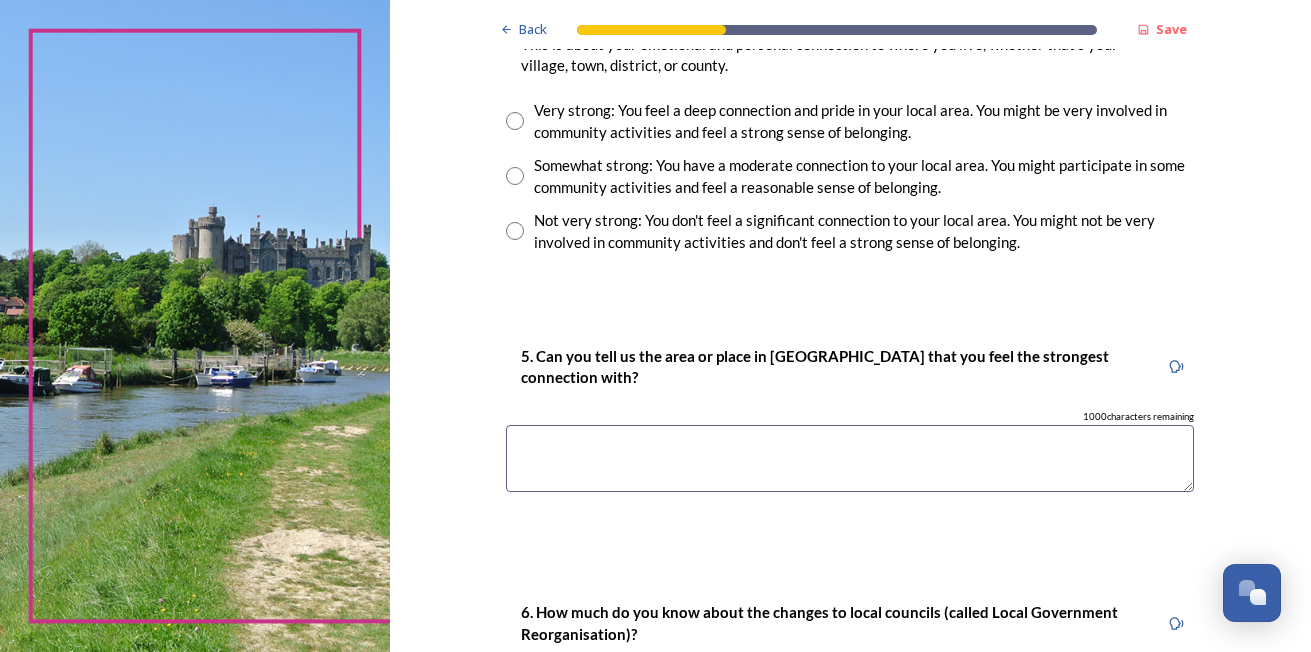 type on "London" 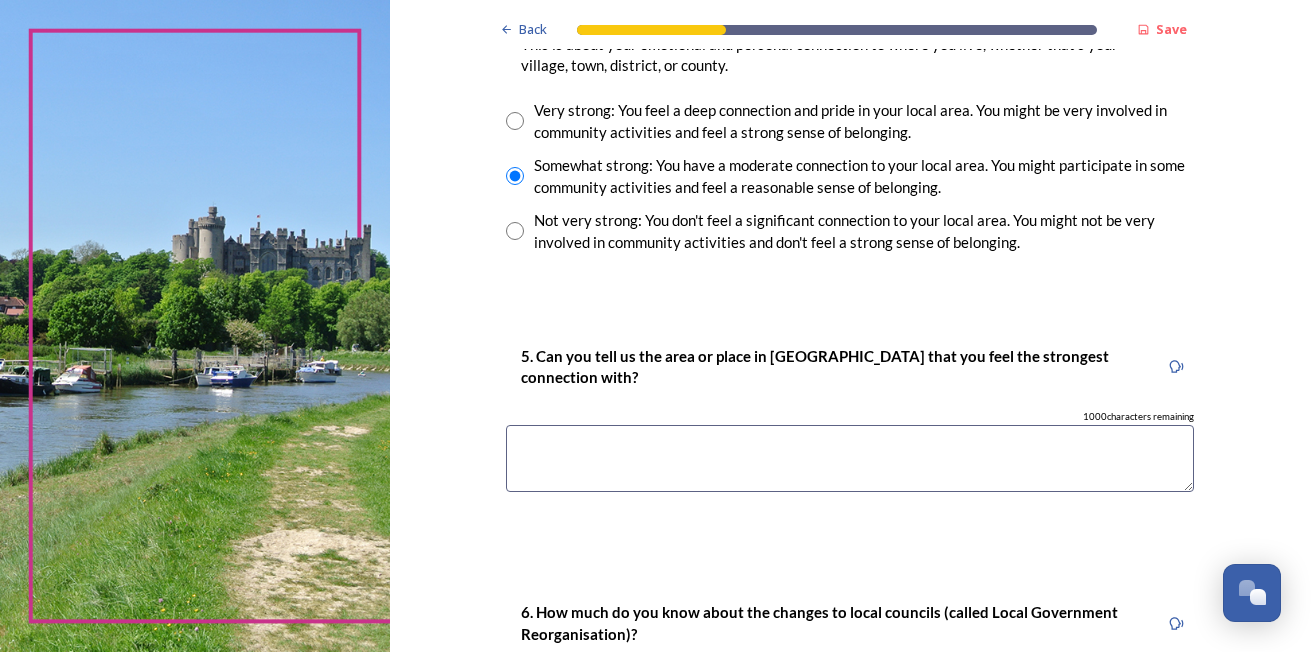 click at bounding box center (850, 458) 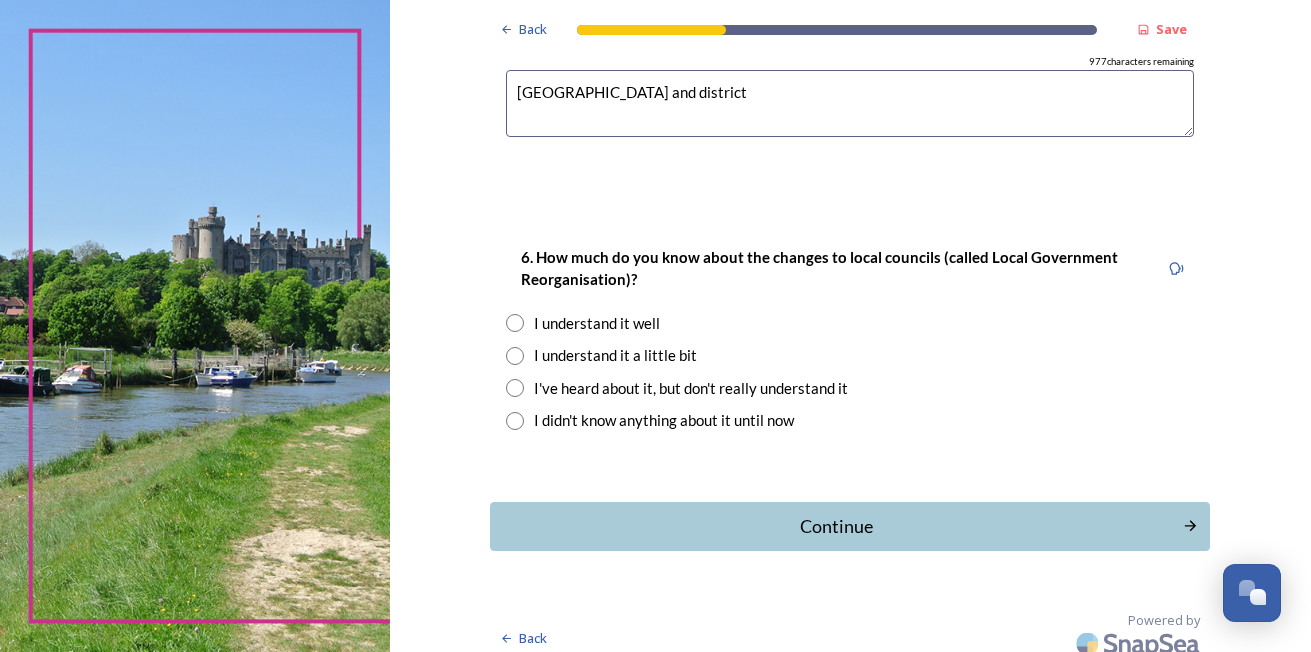 scroll, scrollTop: 1912, scrollLeft: 0, axis: vertical 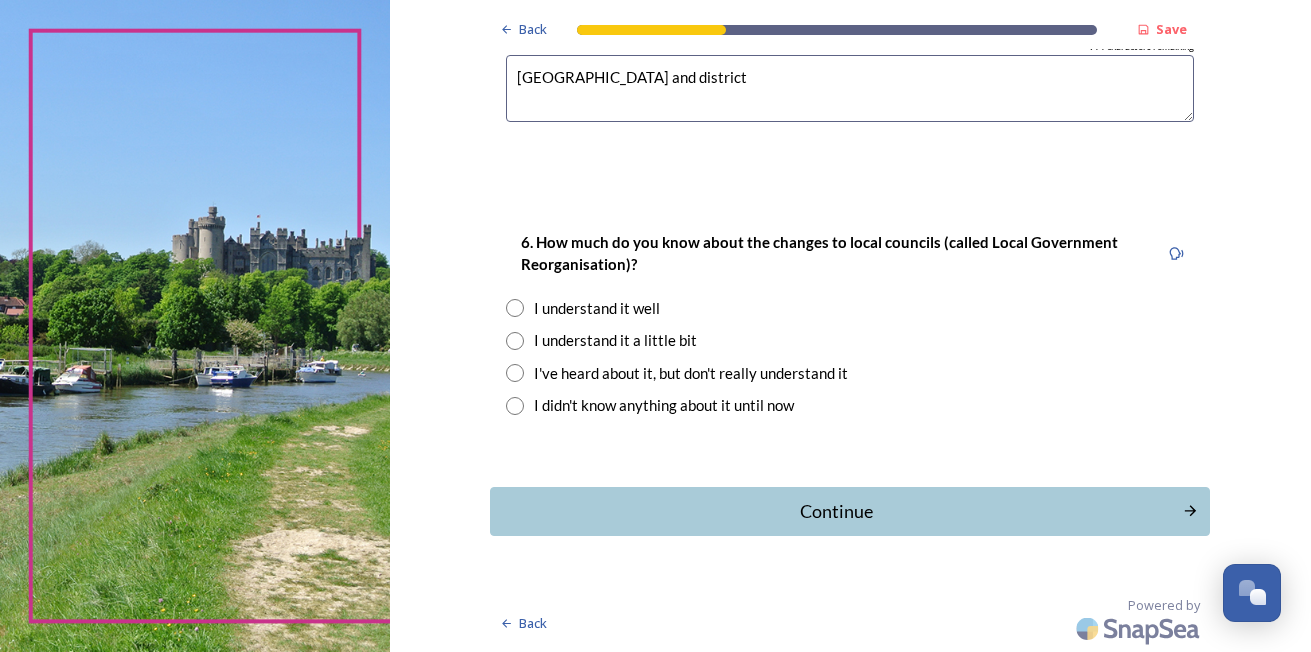 type on "Chichester and district" 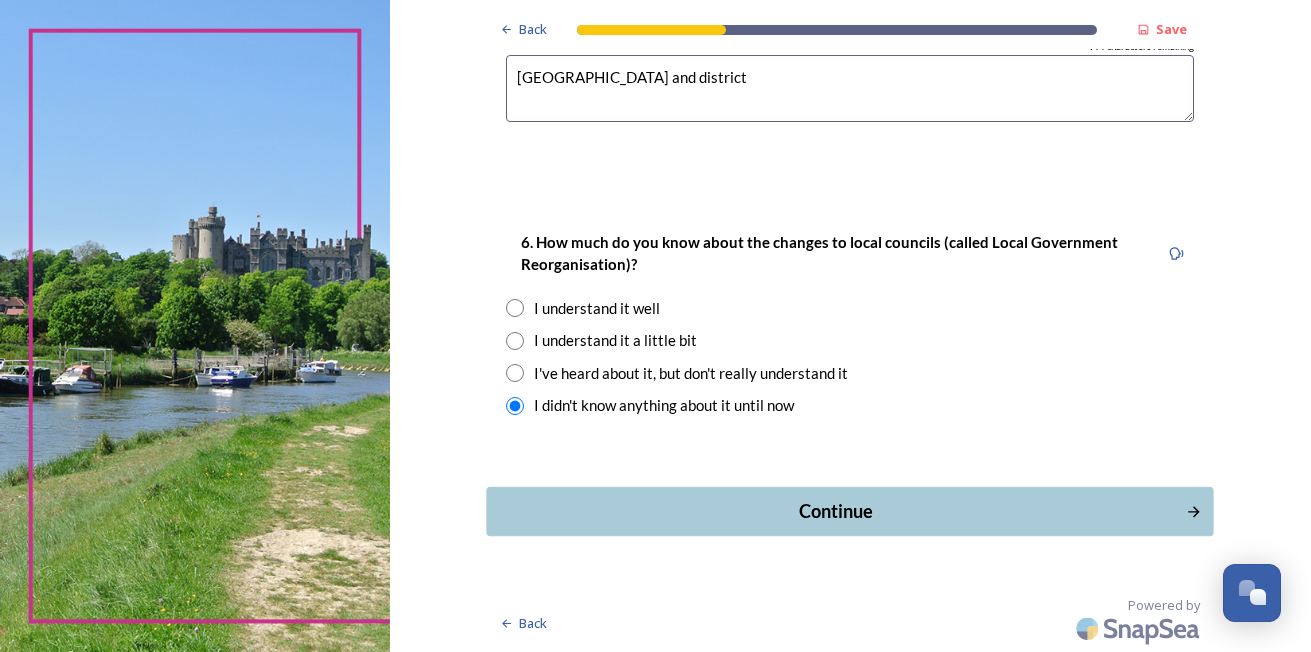 click 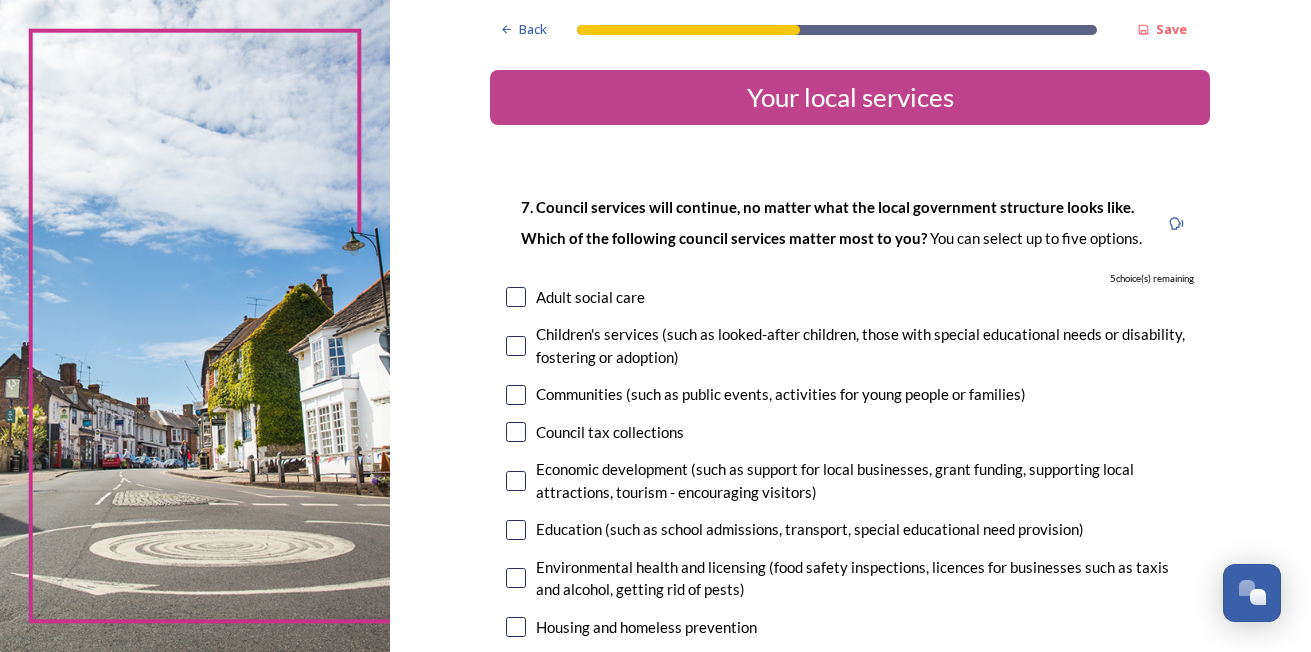click at bounding box center [516, 297] 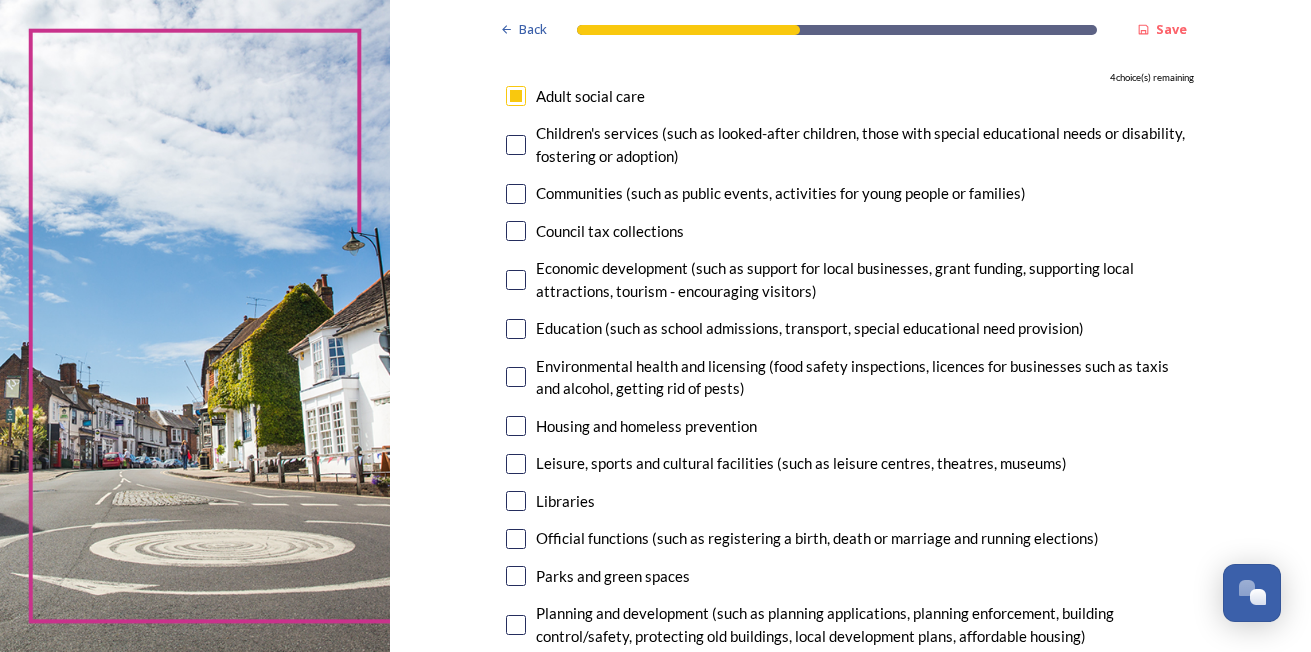 scroll, scrollTop: 117, scrollLeft: 0, axis: vertical 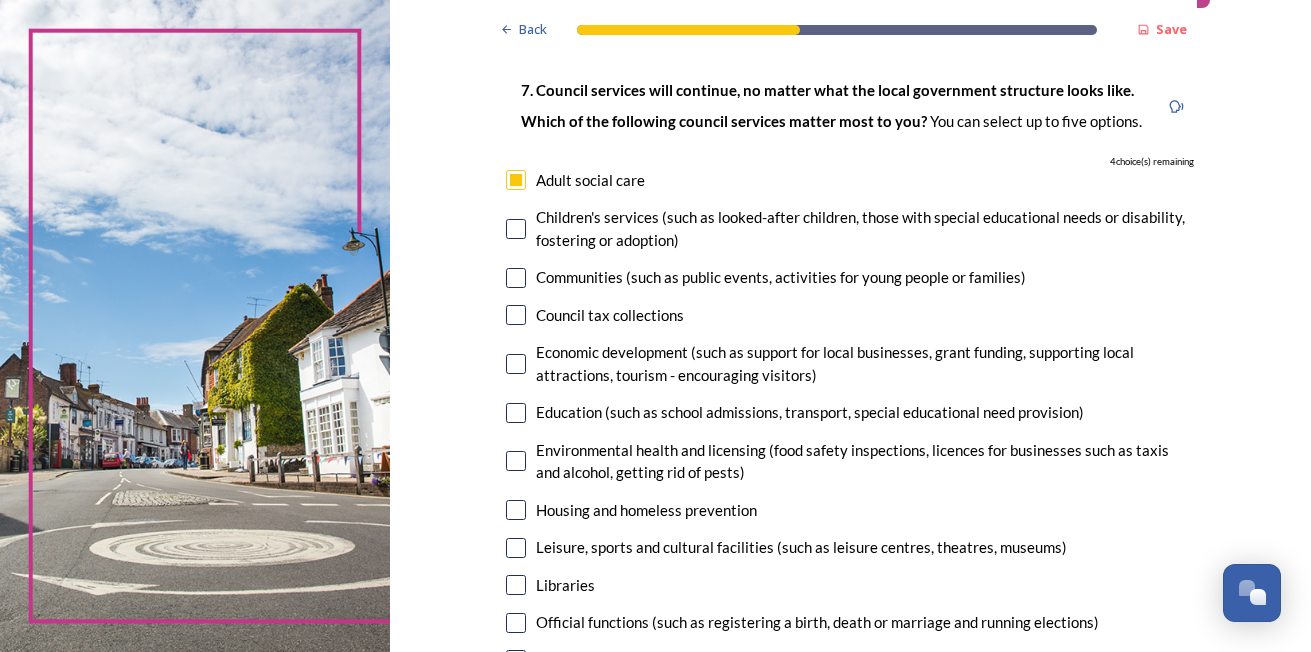 click at bounding box center [516, 315] 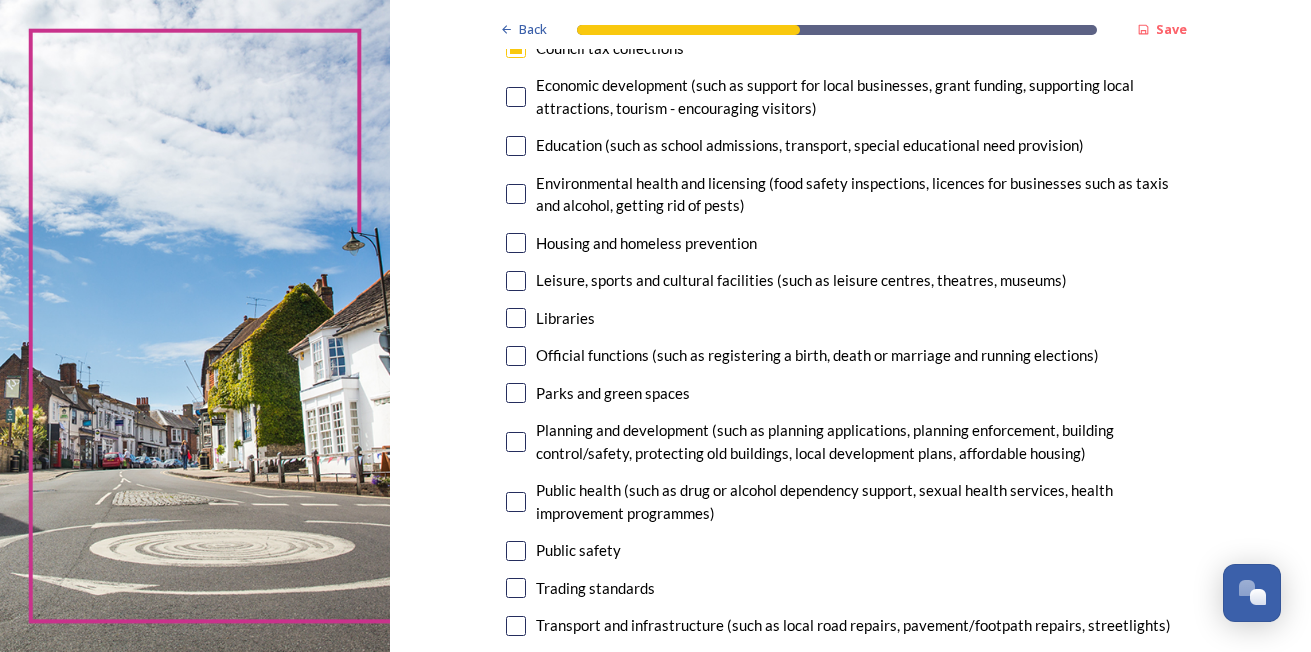 scroll, scrollTop: 397, scrollLeft: 0, axis: vertical 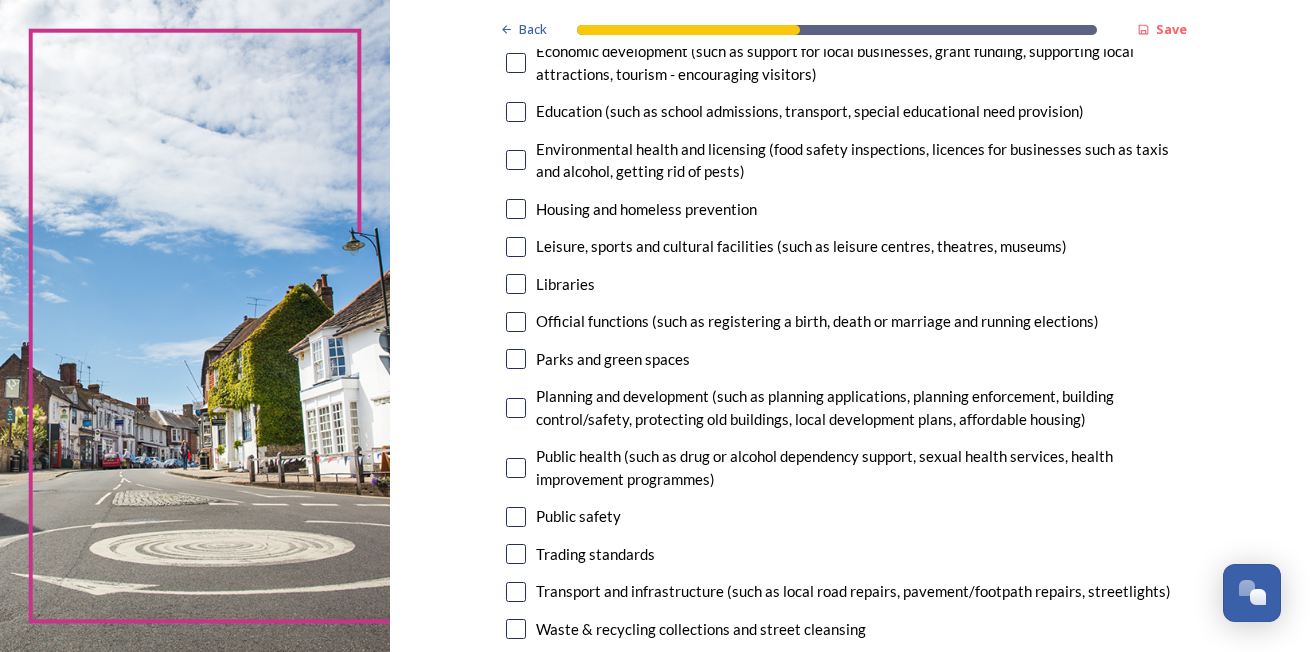 click at bounding box center (516, 247) 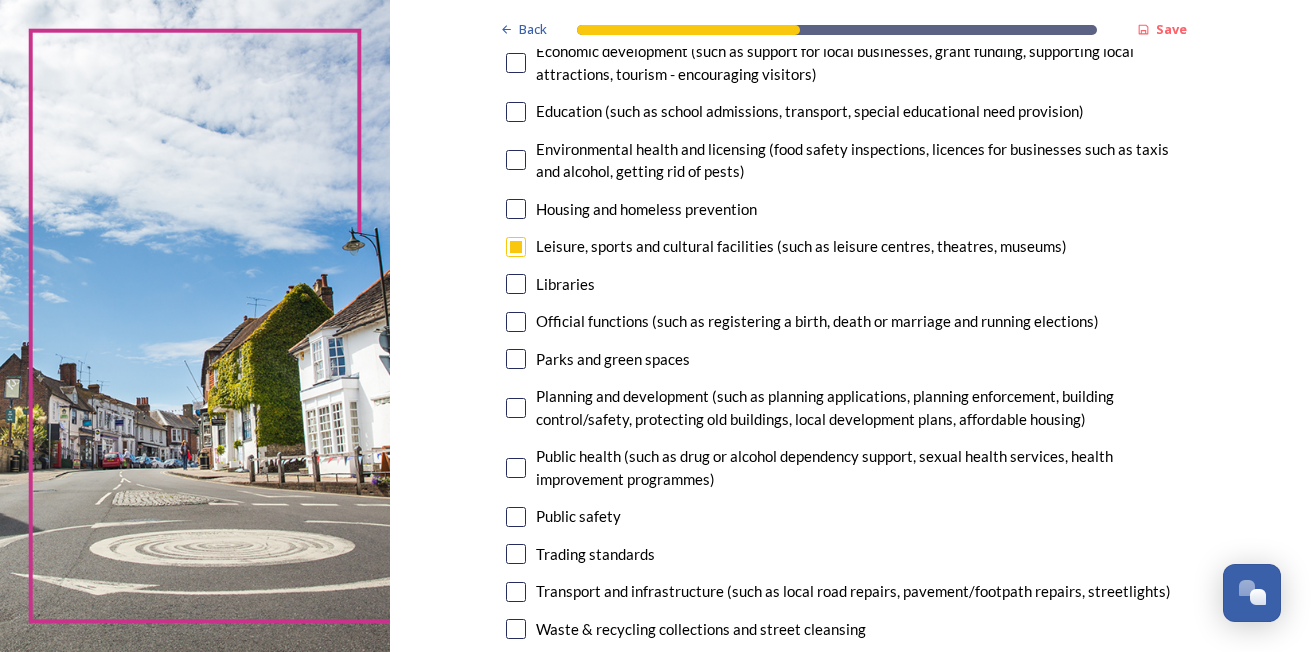 click at bounding box center [516, 284] 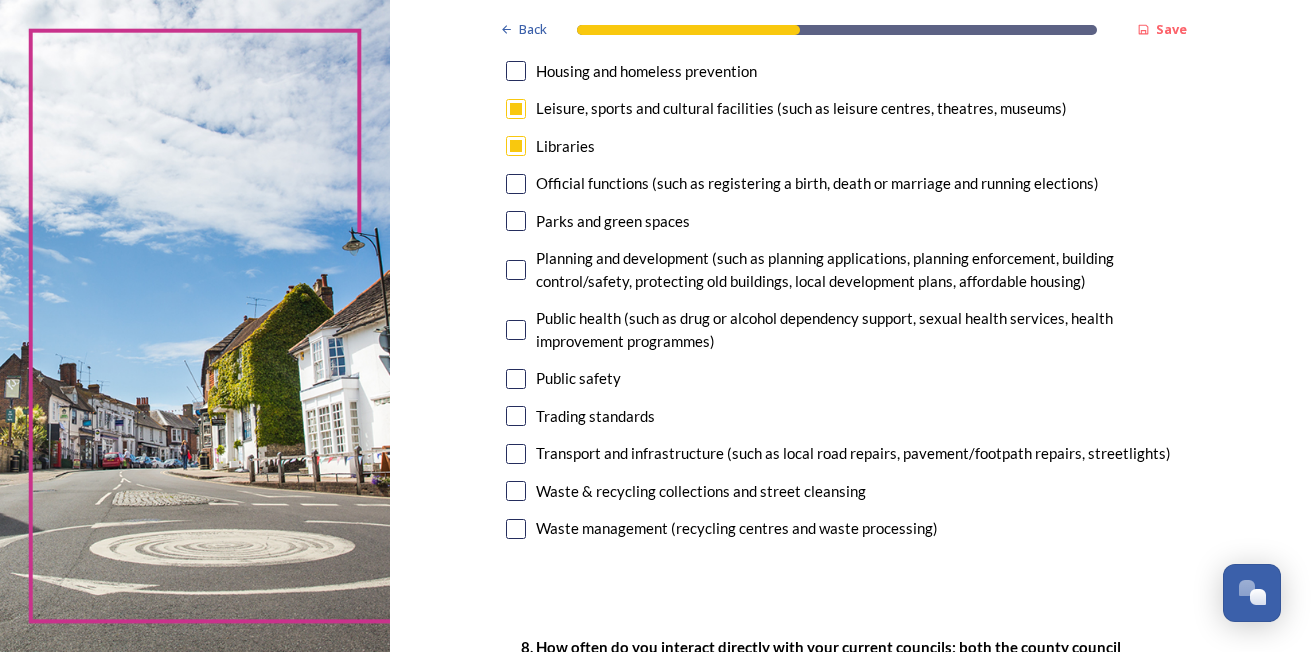 scroll, scrollTop: 577, scrollLeft: 0, axis: vertical 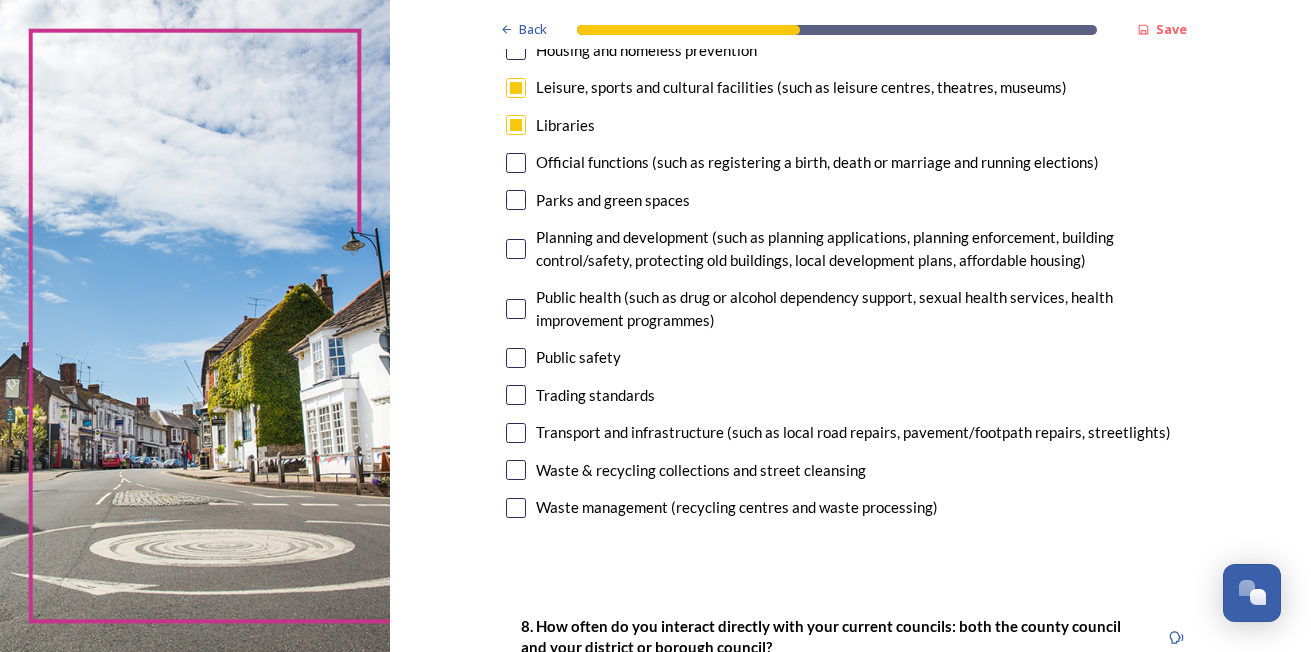 click at bounding box center (516, 200) 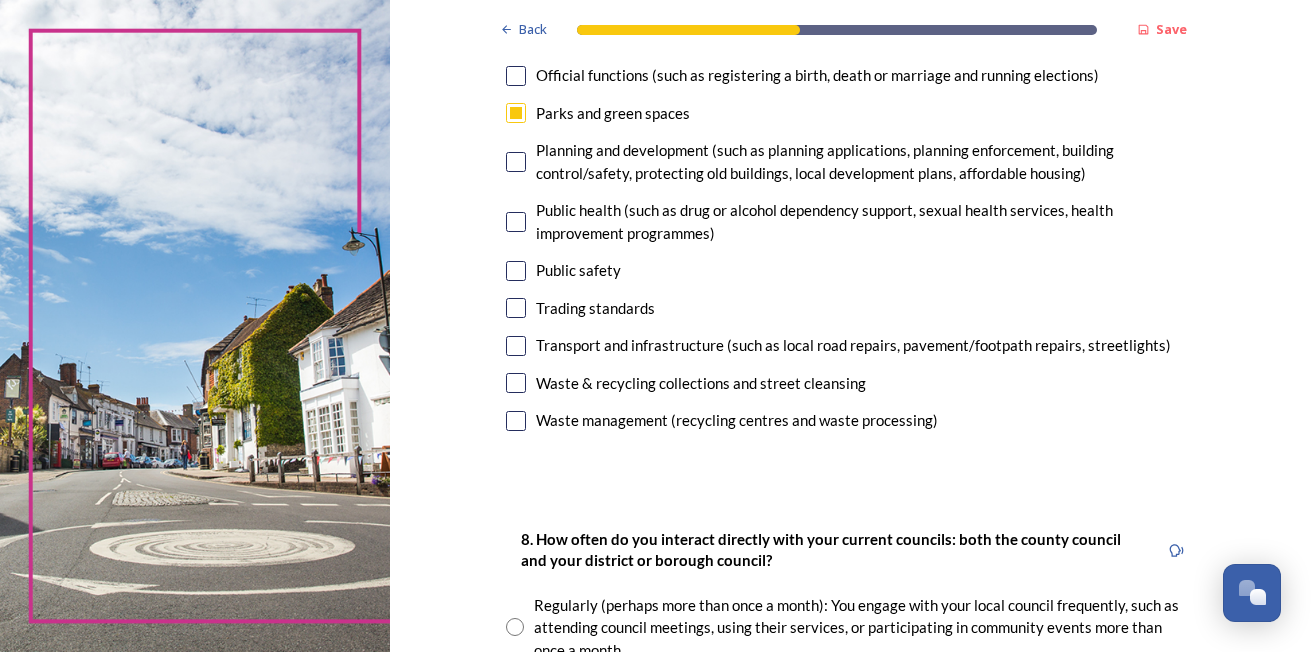 scroll, scrollTop: 668, scrollLeft: 0, axis: vertical 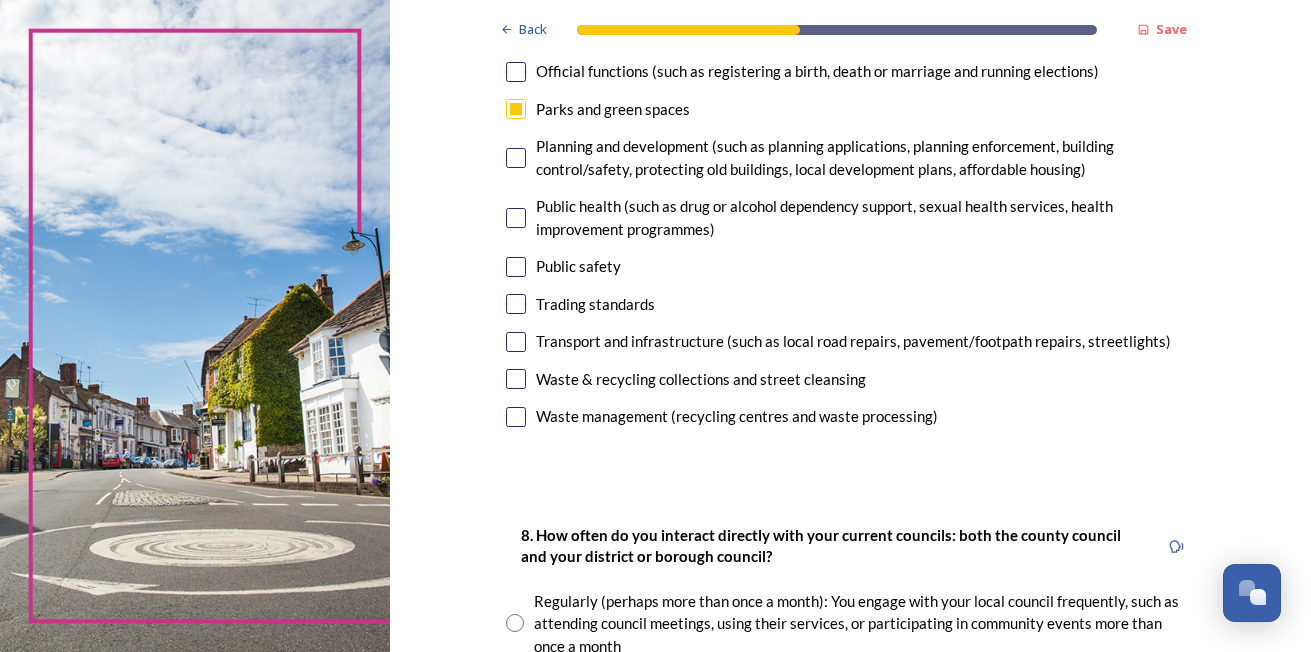click at bounding box center (516, 158) 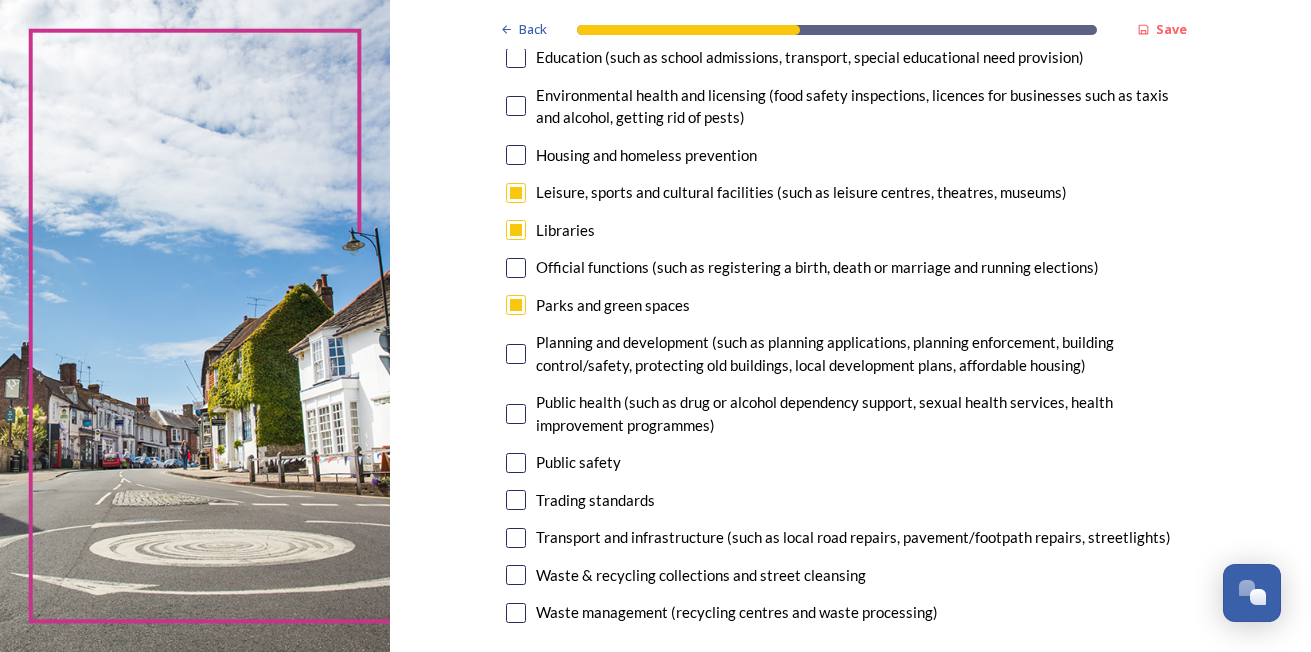 scroll, scrollTop: 430, scrollLeft: 0, axis: vertical 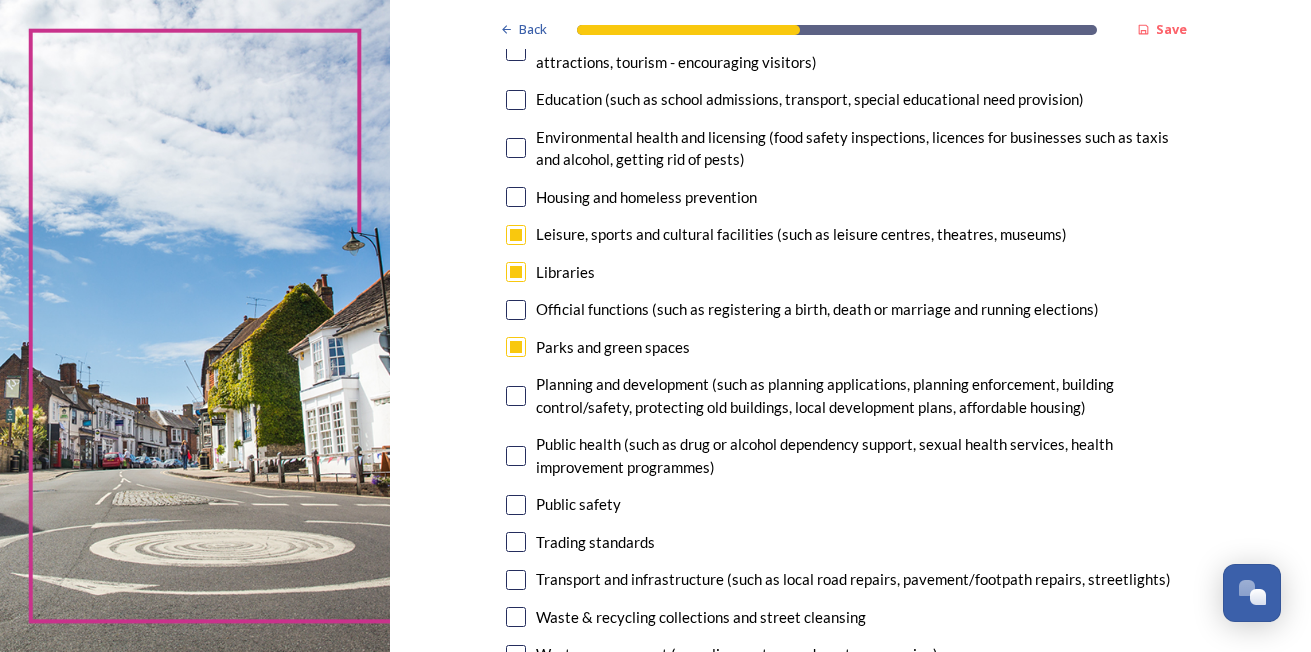 click at bounding box center [516, 235] 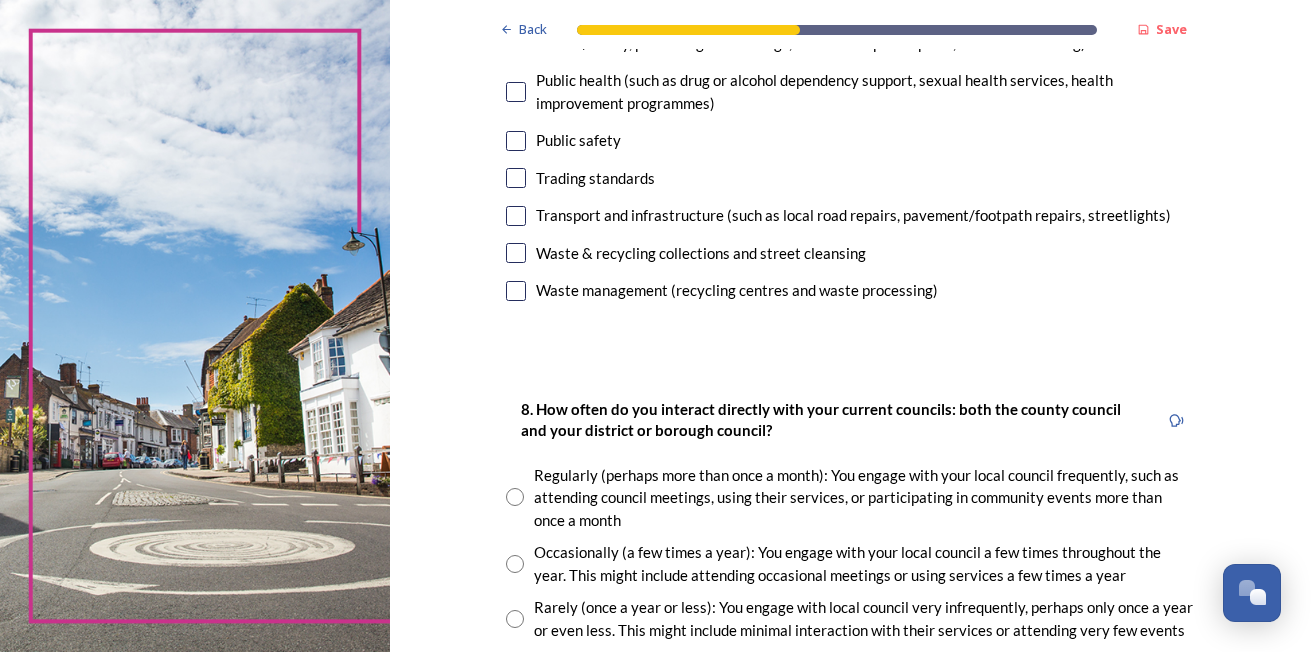 scroll, scrollTop: 810, scrollLeft: 0, axis: vertical 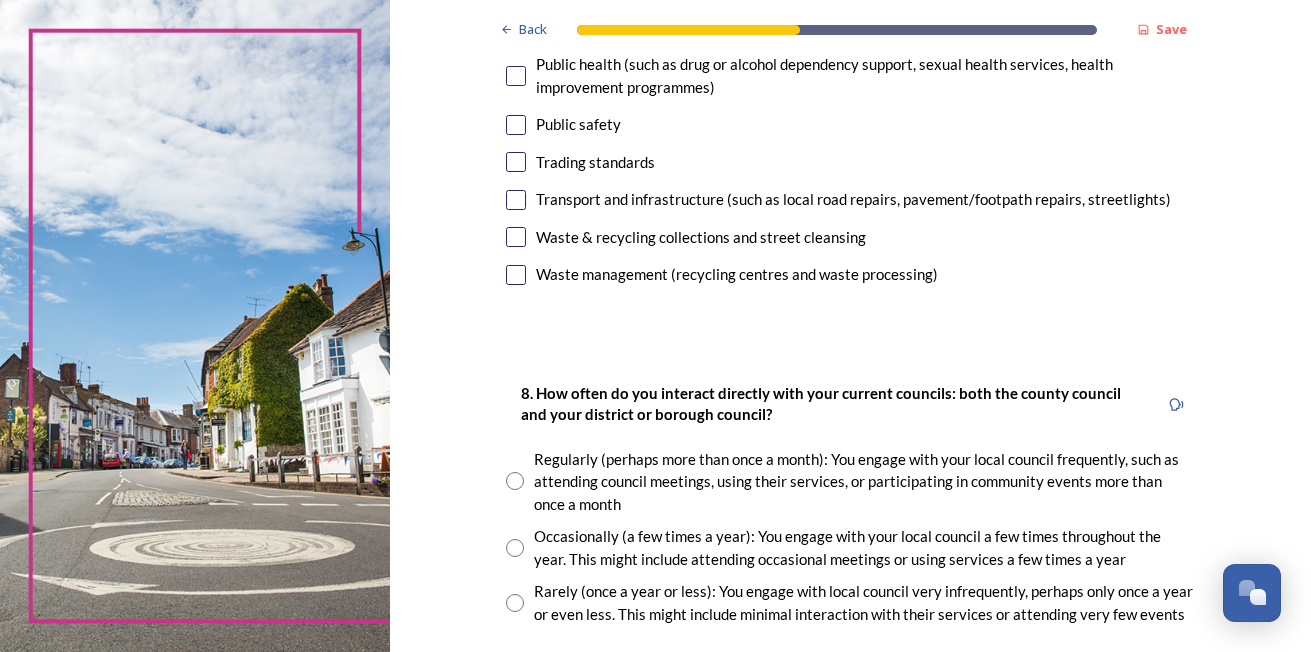 click at bounding box center (516, 237) 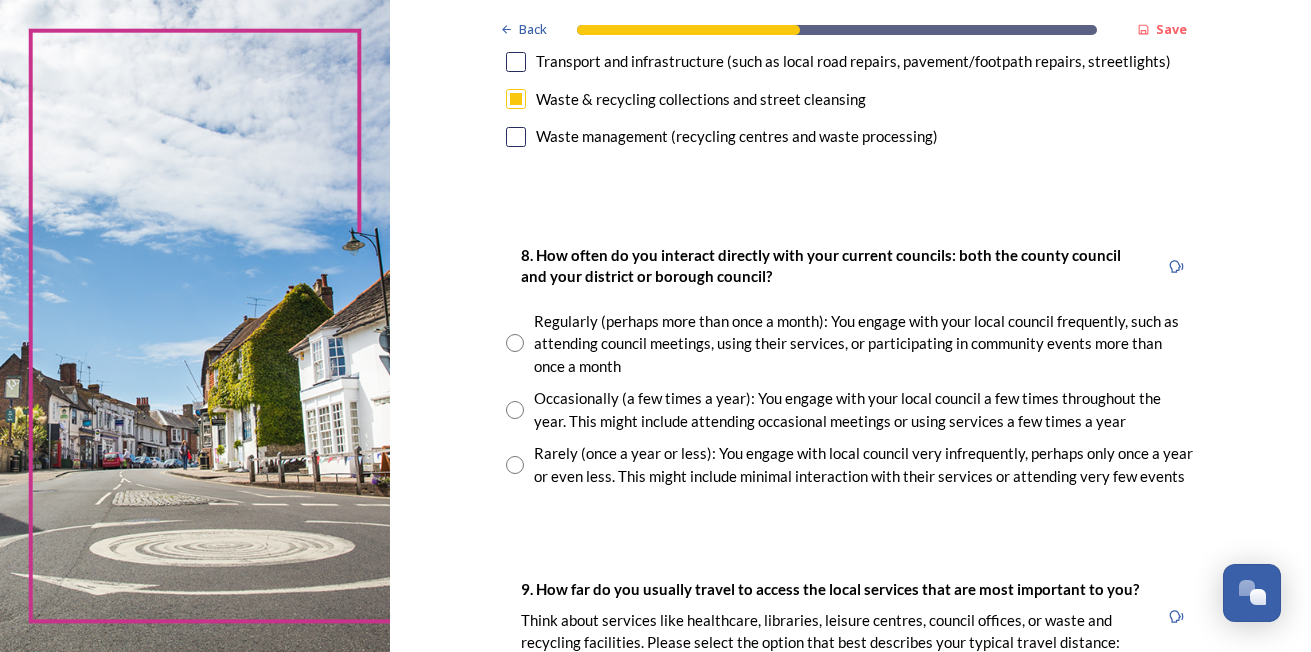 scroll, scrollTop: 1019, scrollLeft: 0, axis: vertical 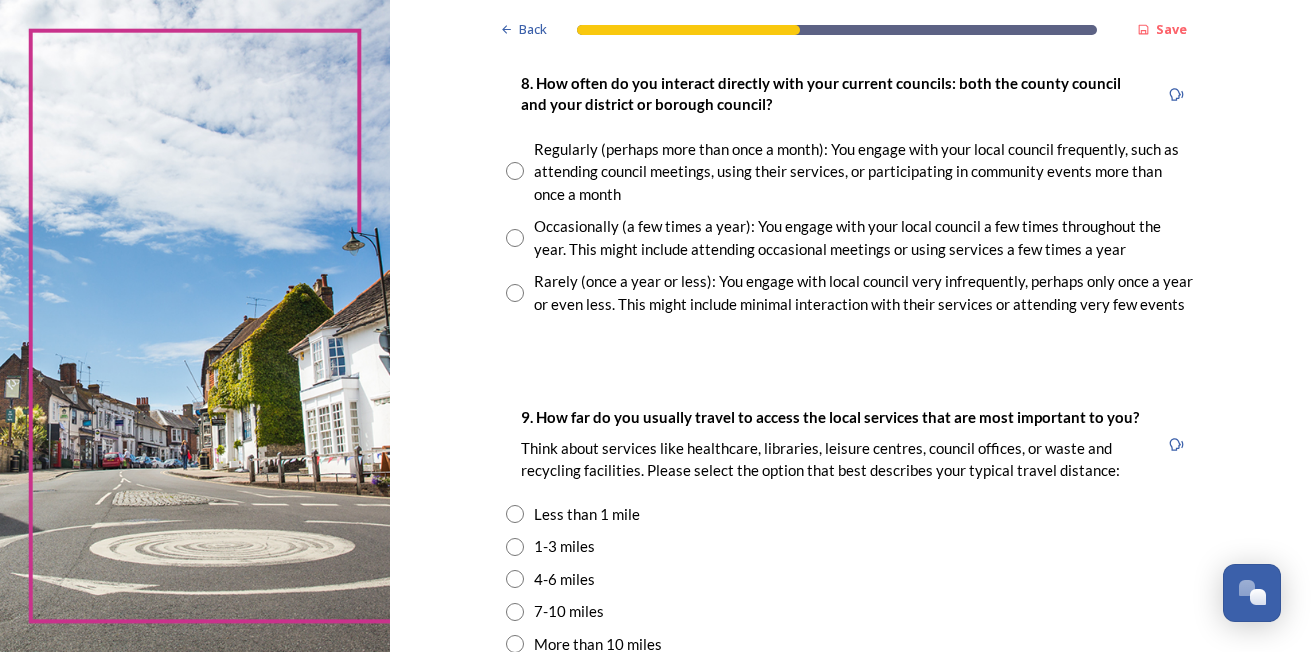 click at bounding box center [515, 238] 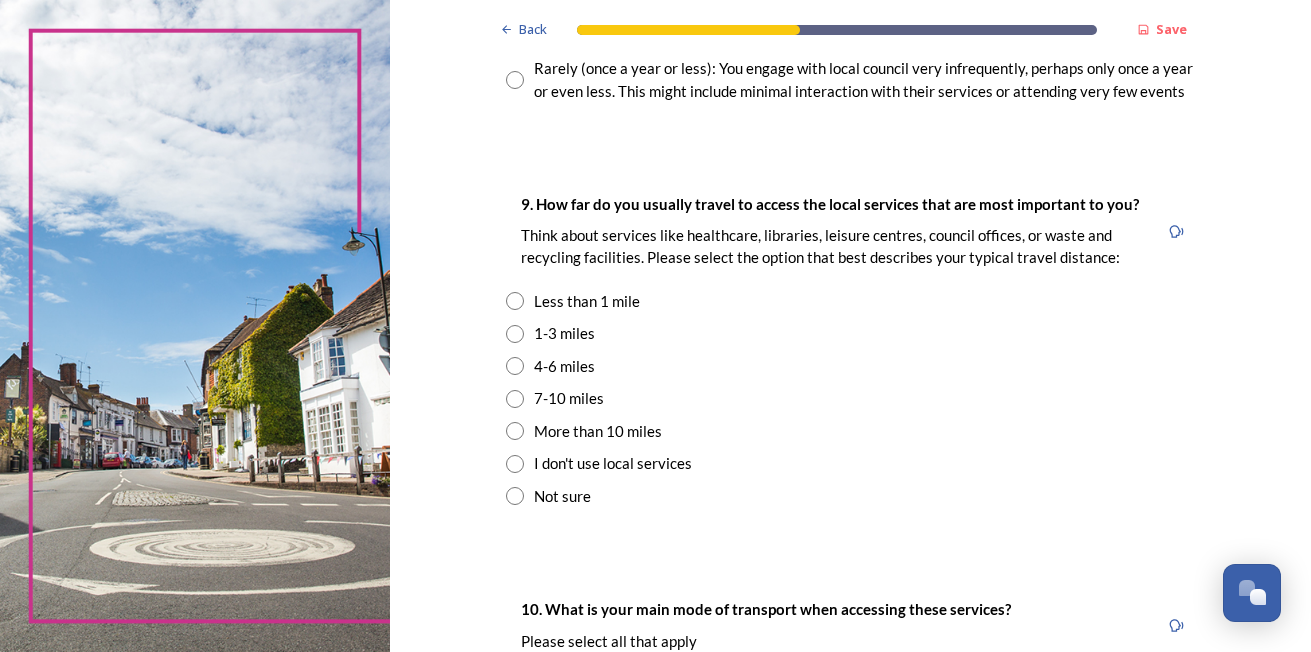 scroll, scrollTop: 1441, scrollLeft: 0, axis: vertical 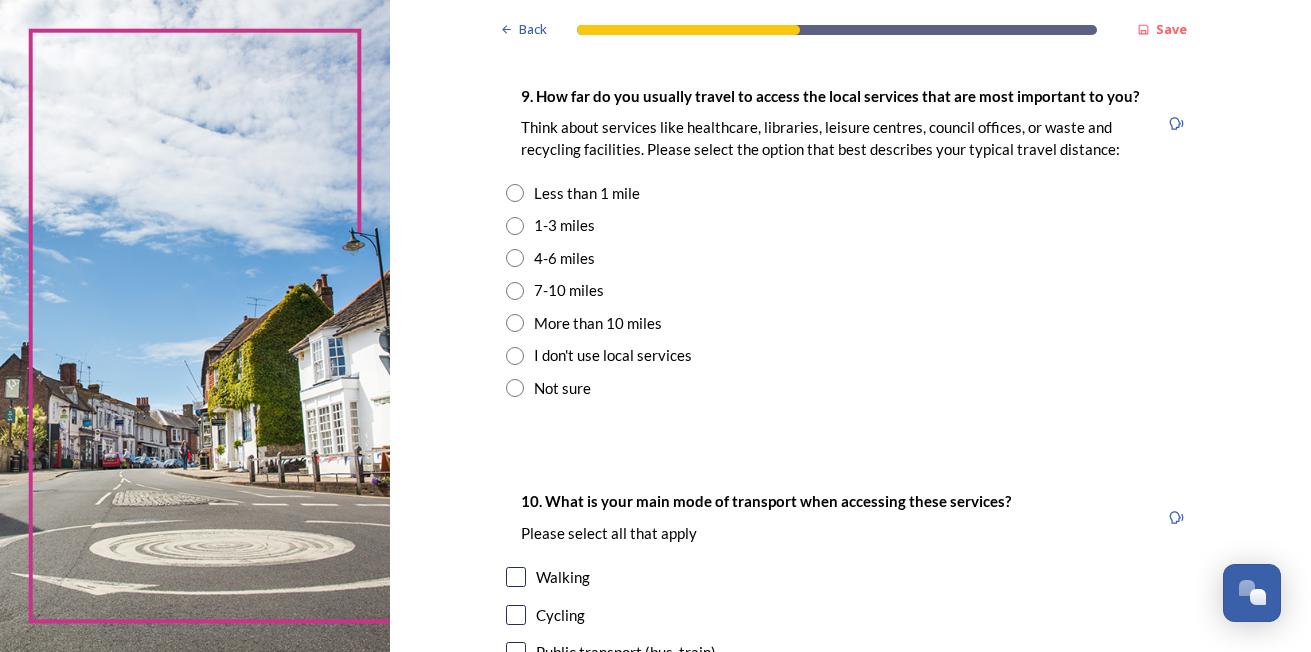 click at bounding box center (515, 193) 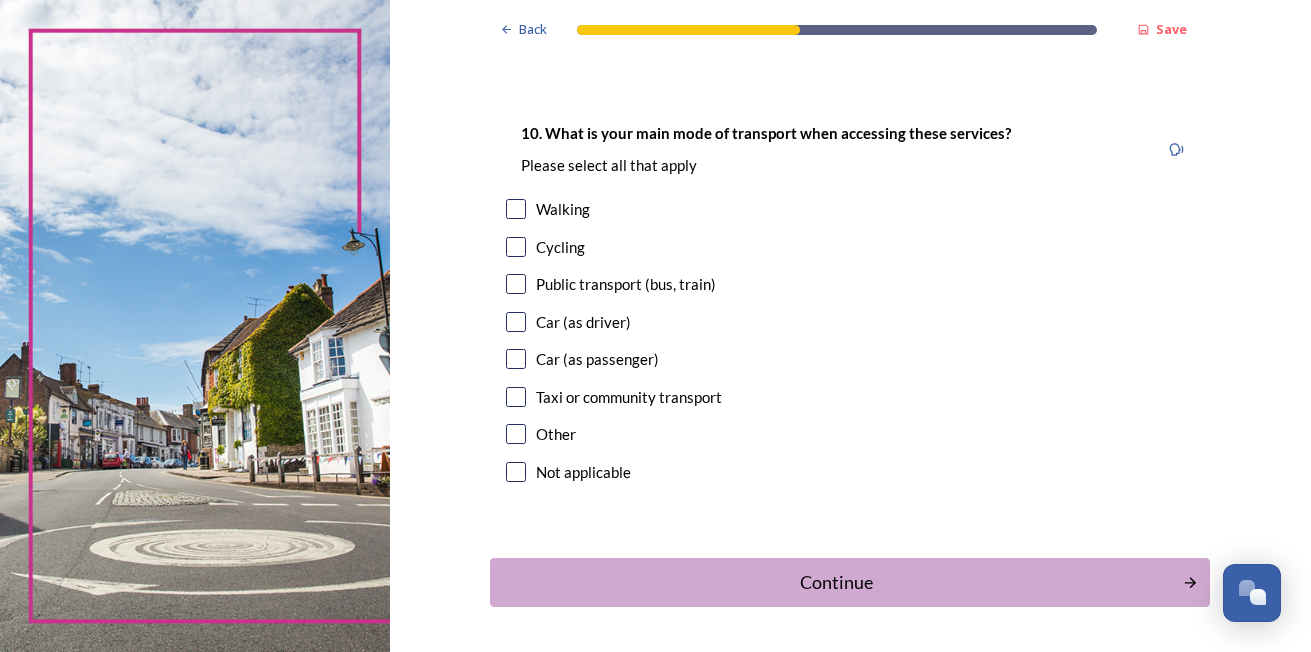 scroll, scrollTop: 1826, scrollLeft: 0, axis: vertical 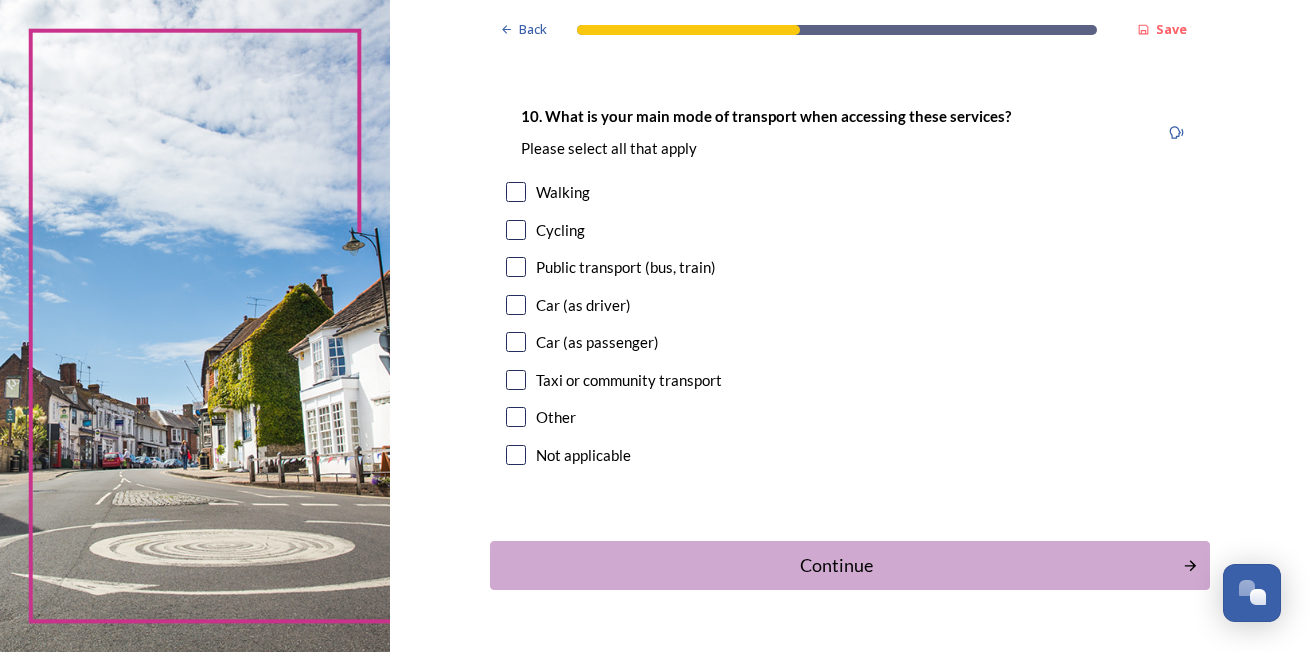 click at bounding box center [516, 305] 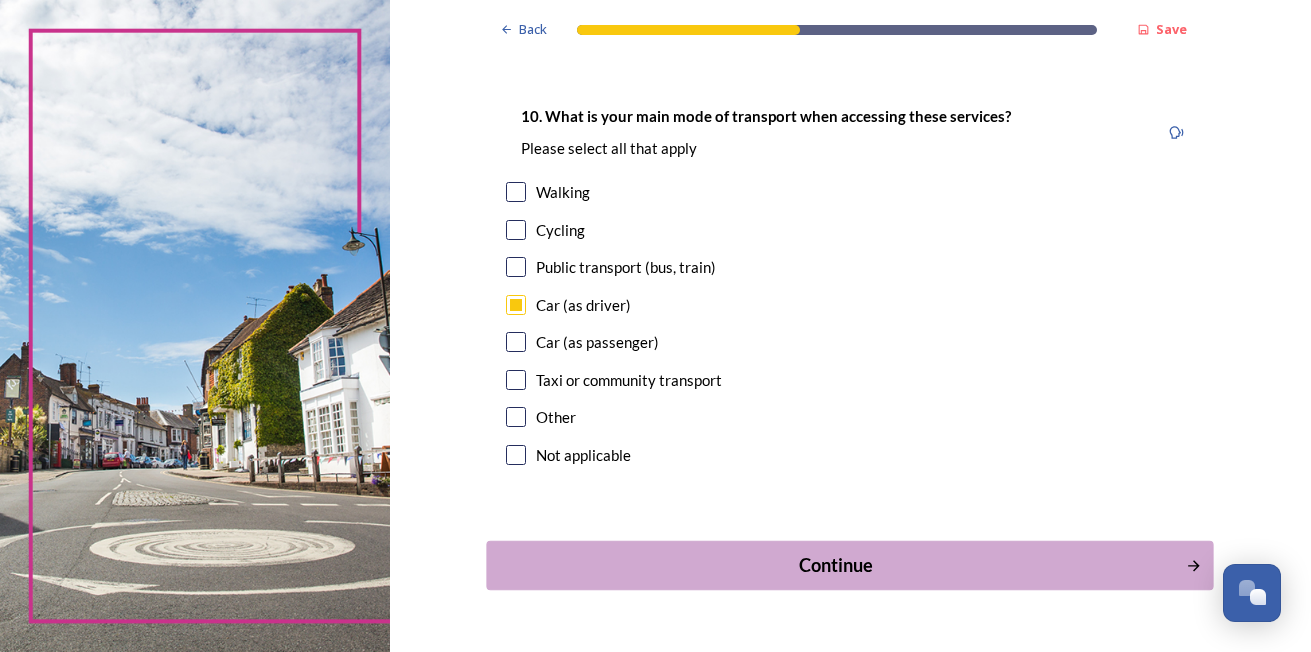 click on "Continue" at bounding box center (836, 565) 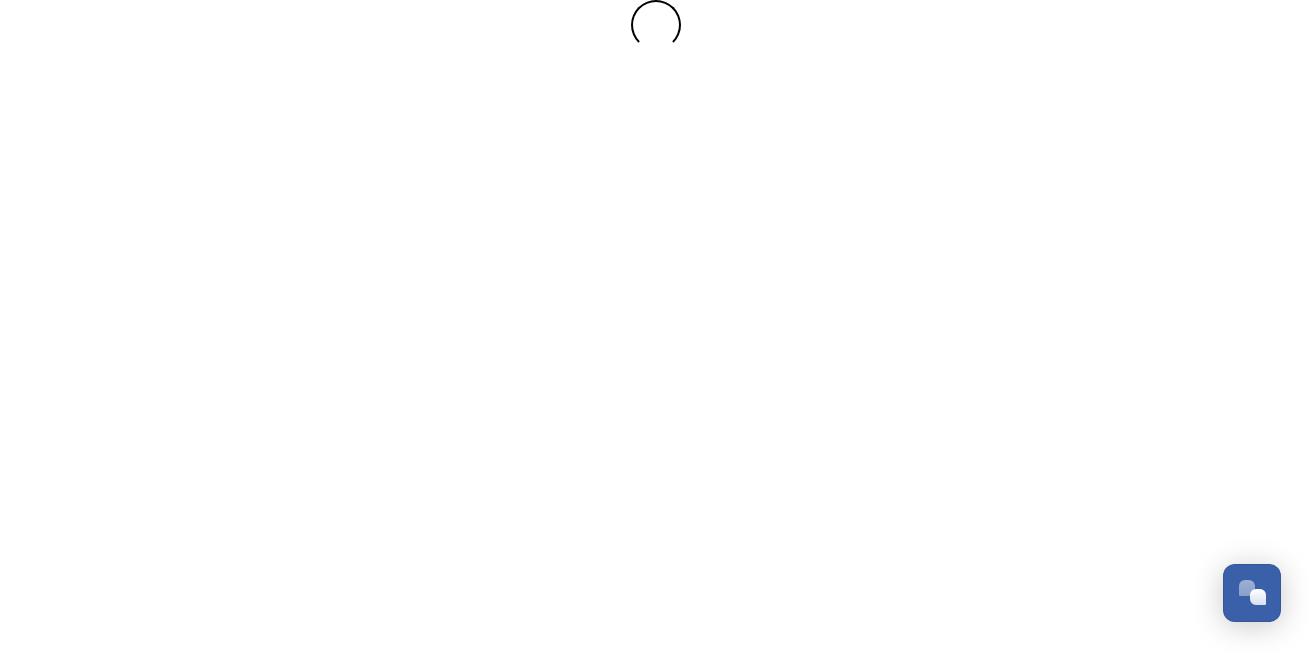 scroll, scrollTop: 0, scrollLeft: 0, axis: both 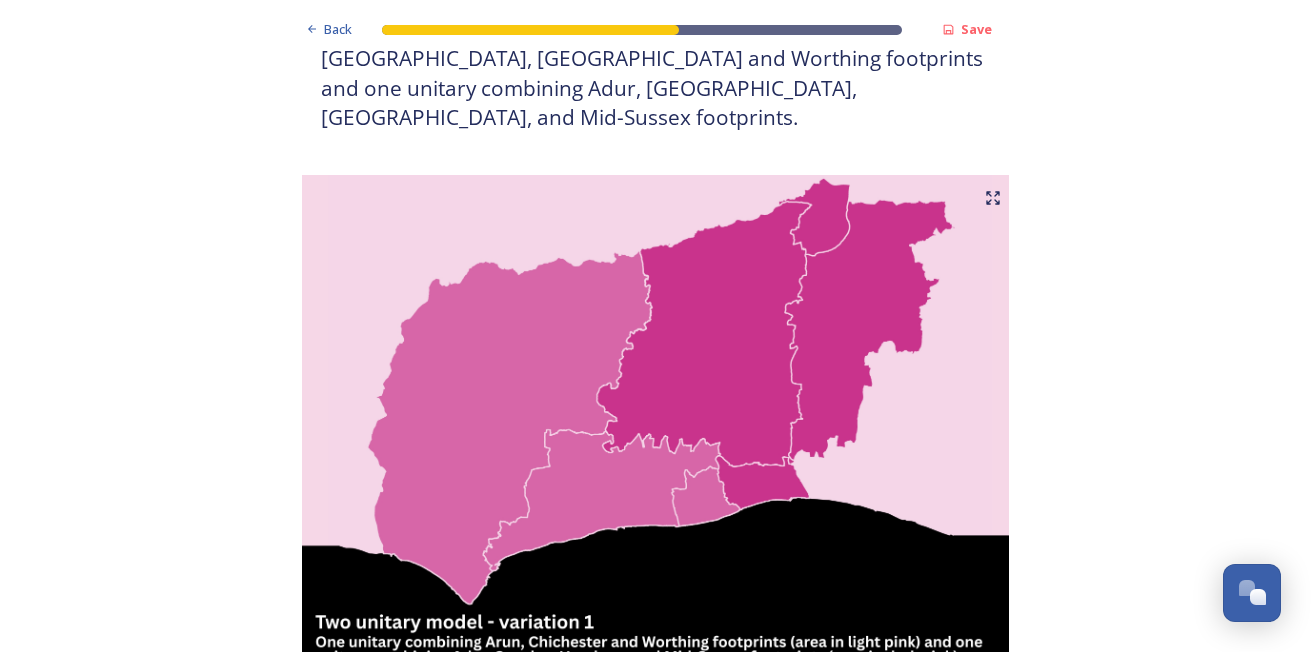click 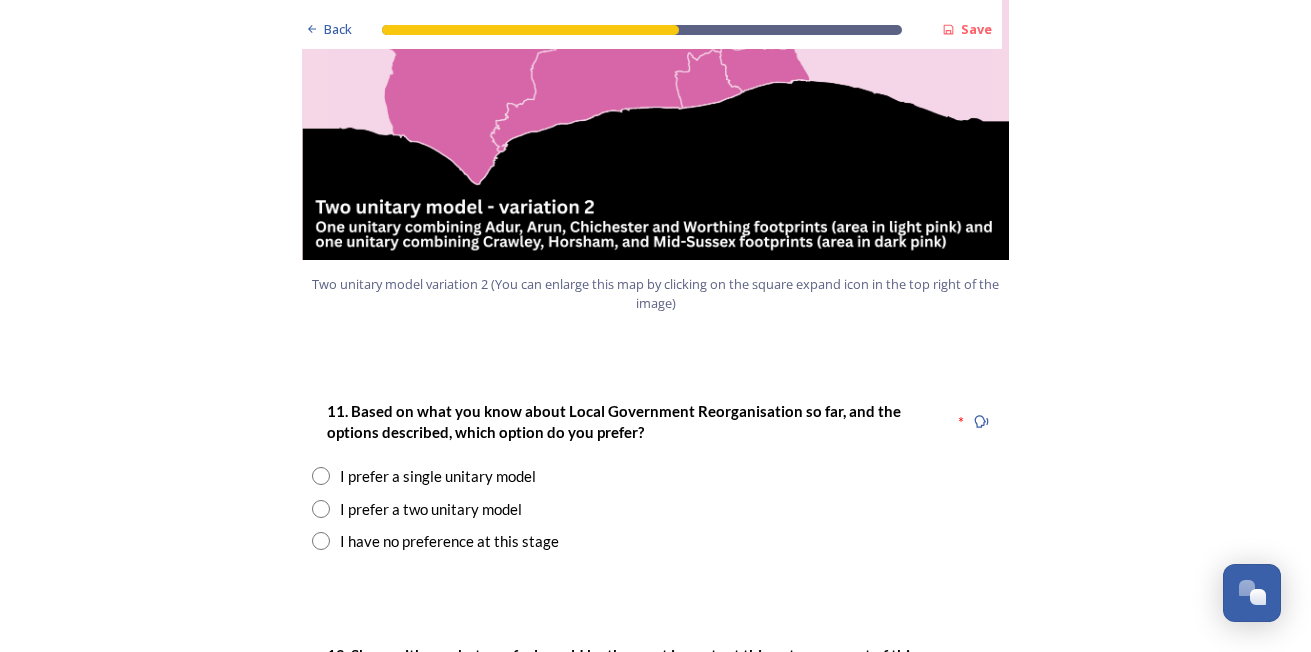 scroll, scrollTop: 2409, scrollLeft: 0, axis: vertical 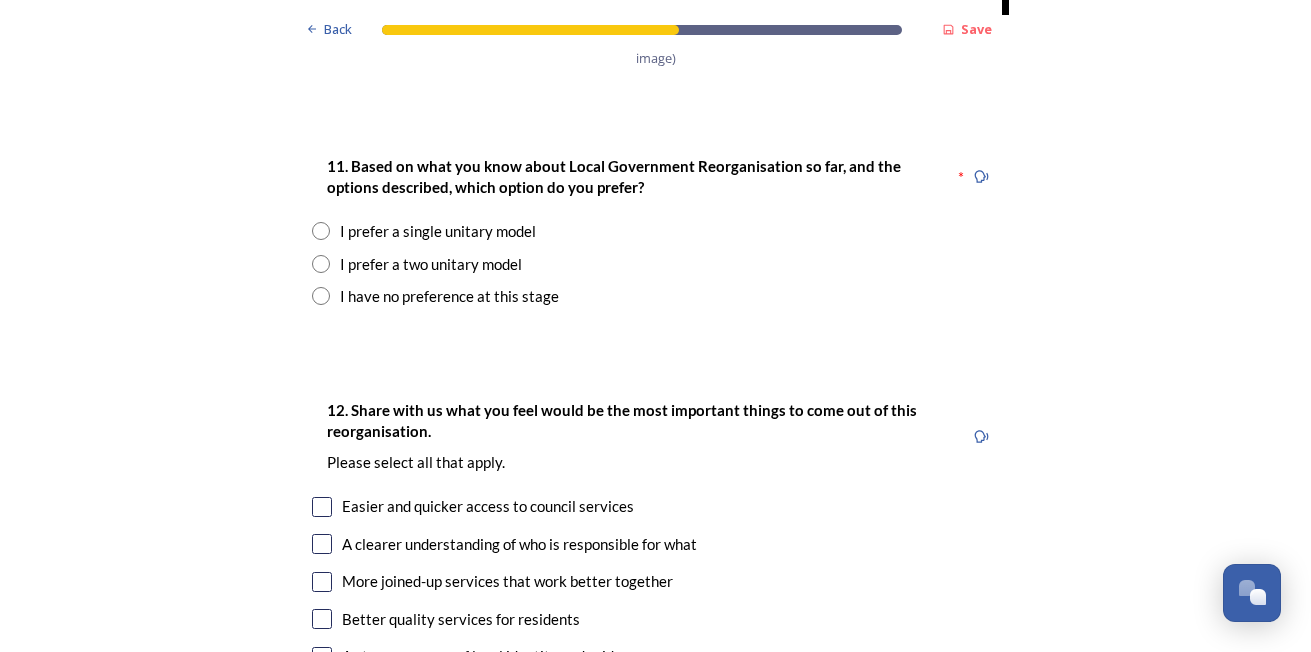 click at bounding box center (321, 264) 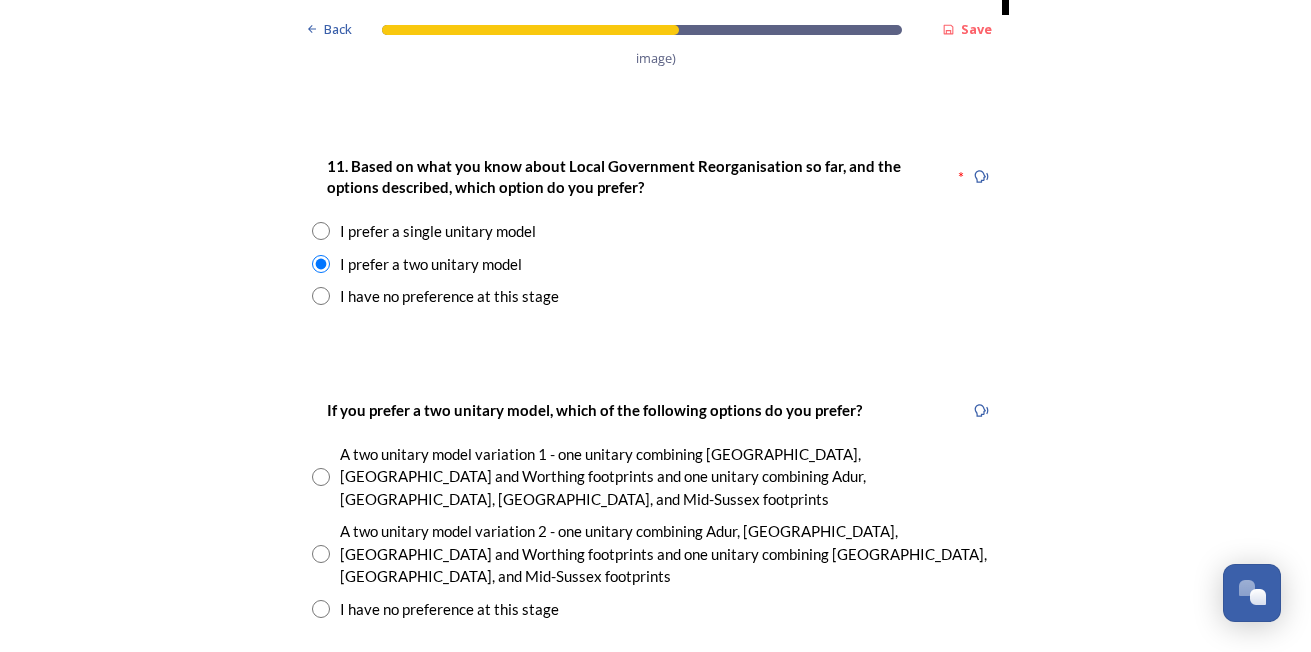 click at bounding box center [321, 477] 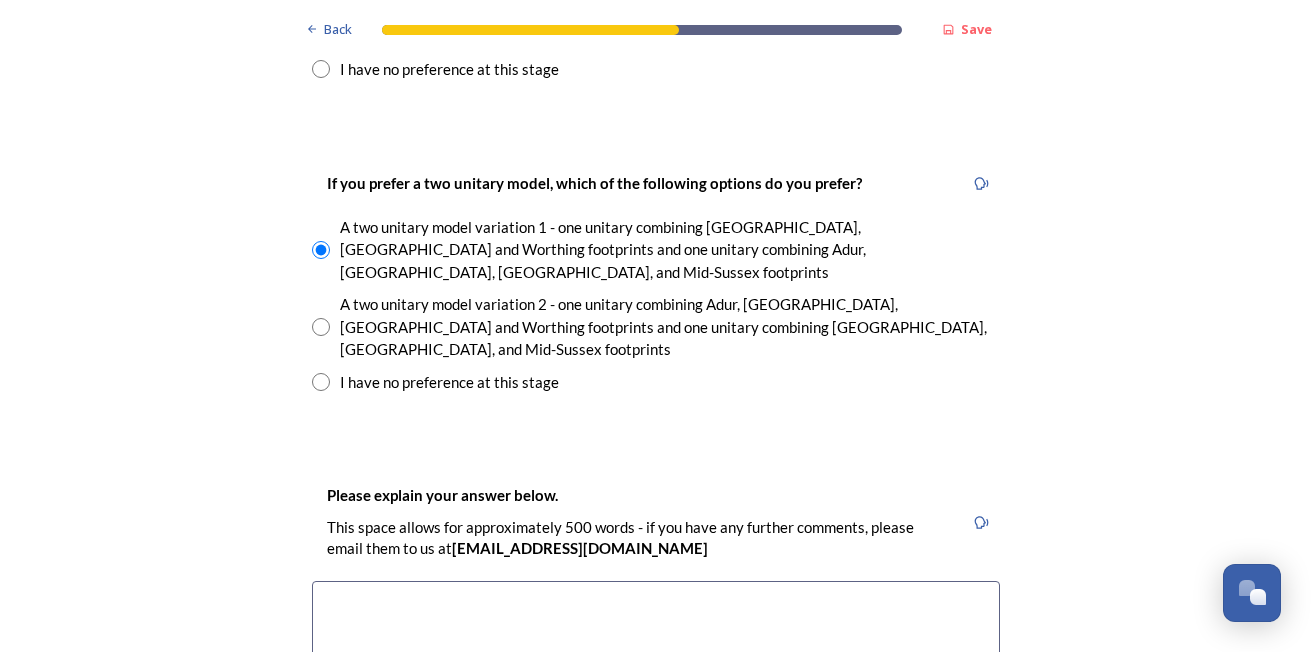 scroll, scrollTop: 3189, scrollLeft: 0, axis: vertical 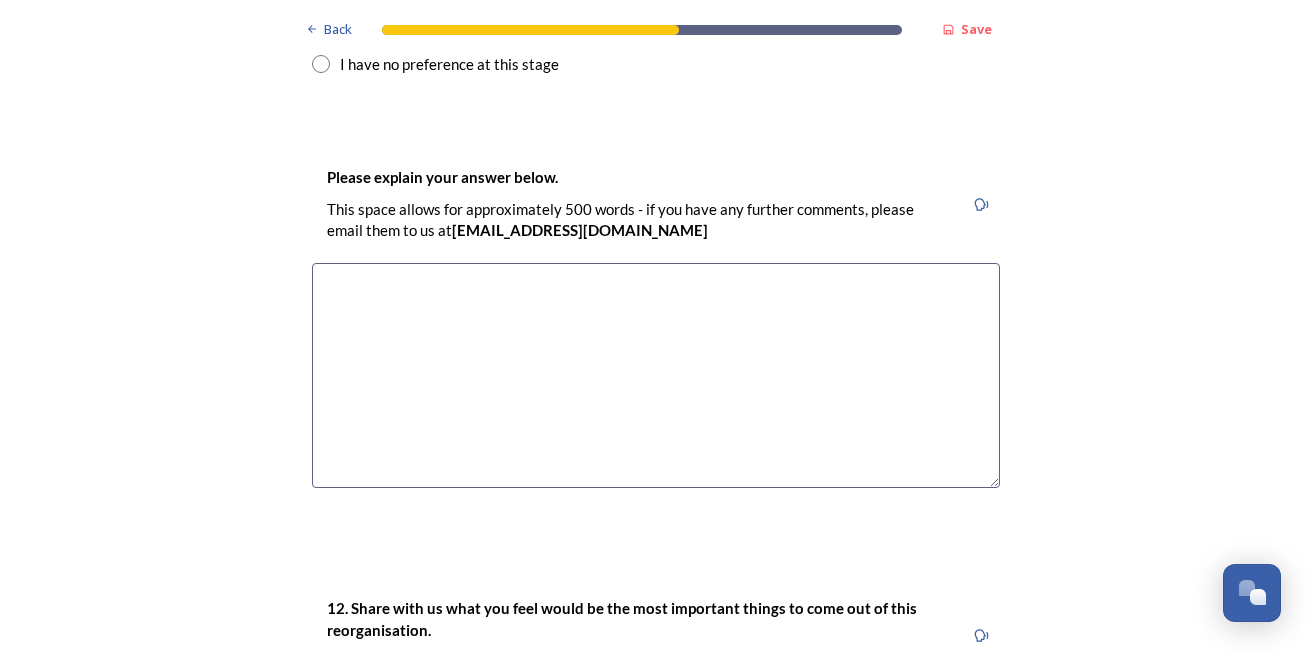 click at bounding box center [656, 375] 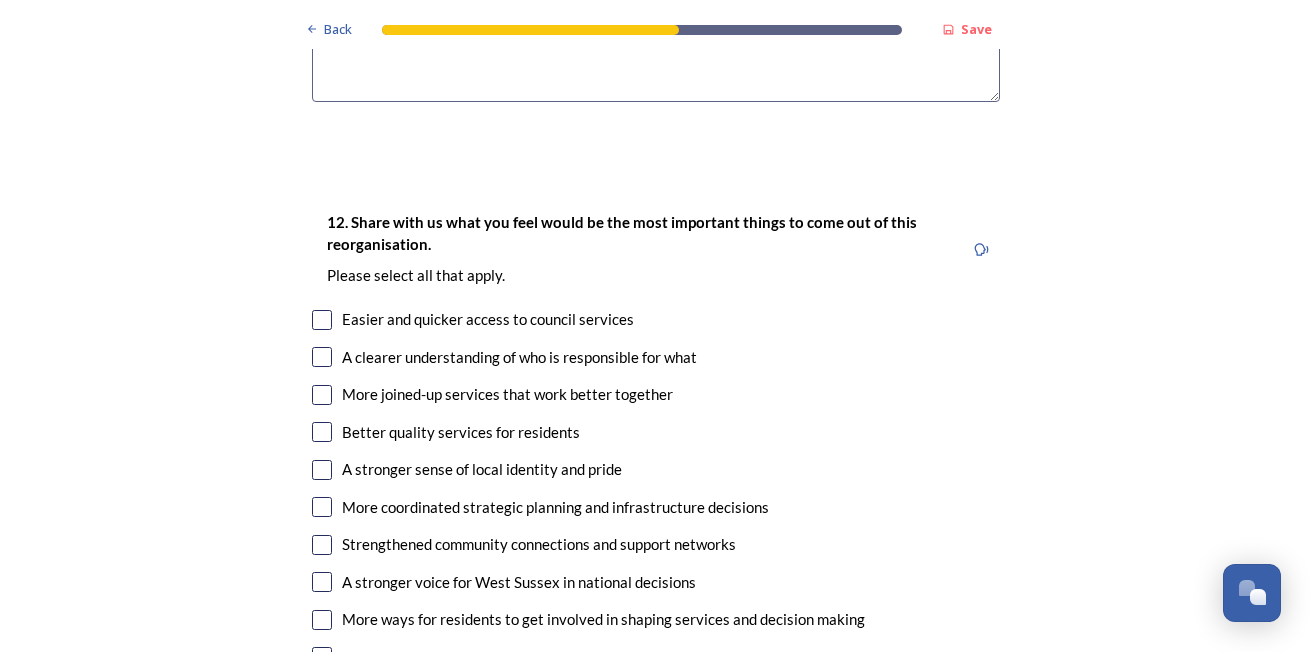 scroll, scrollTop: 3563, scrollLeft: 0, axis: vertical 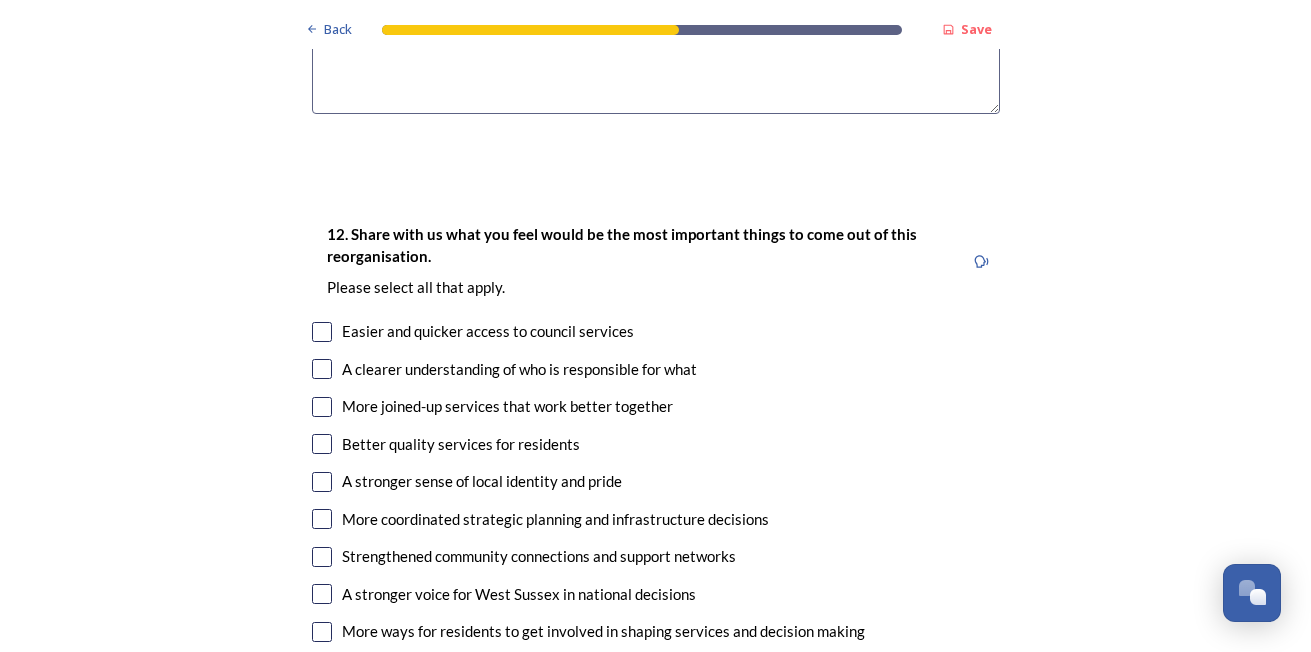 type on "keeping it more local" 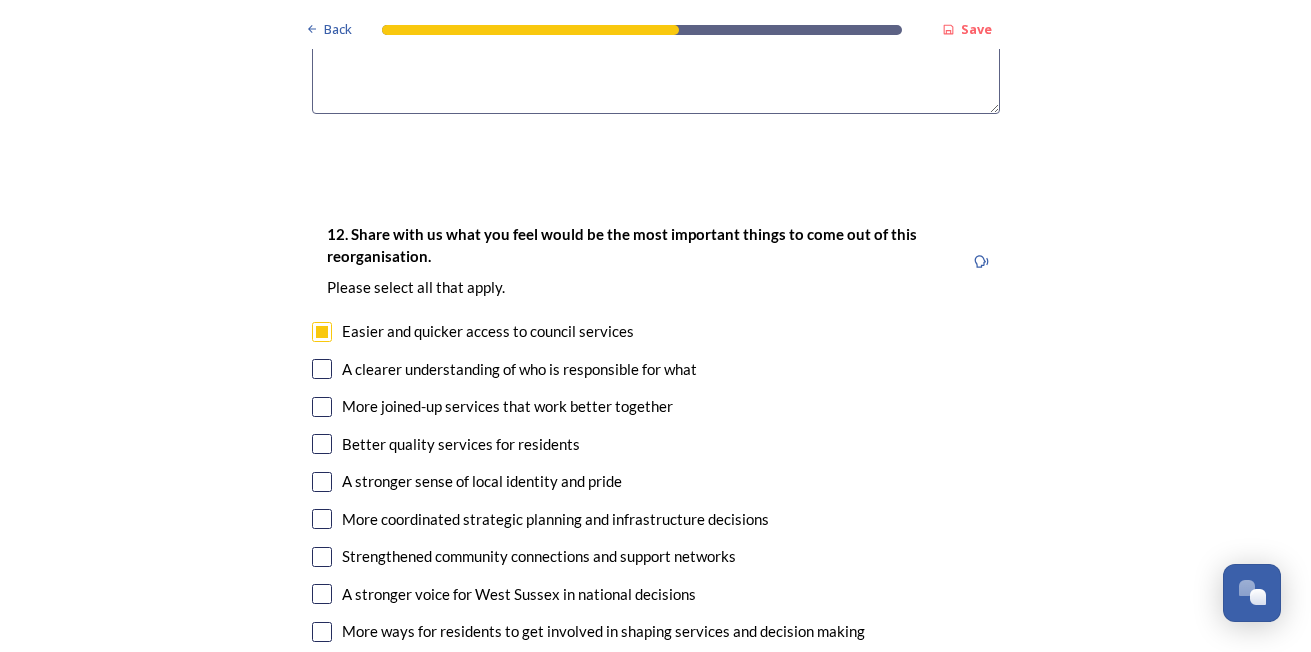 click at bounding box center [322, 369] 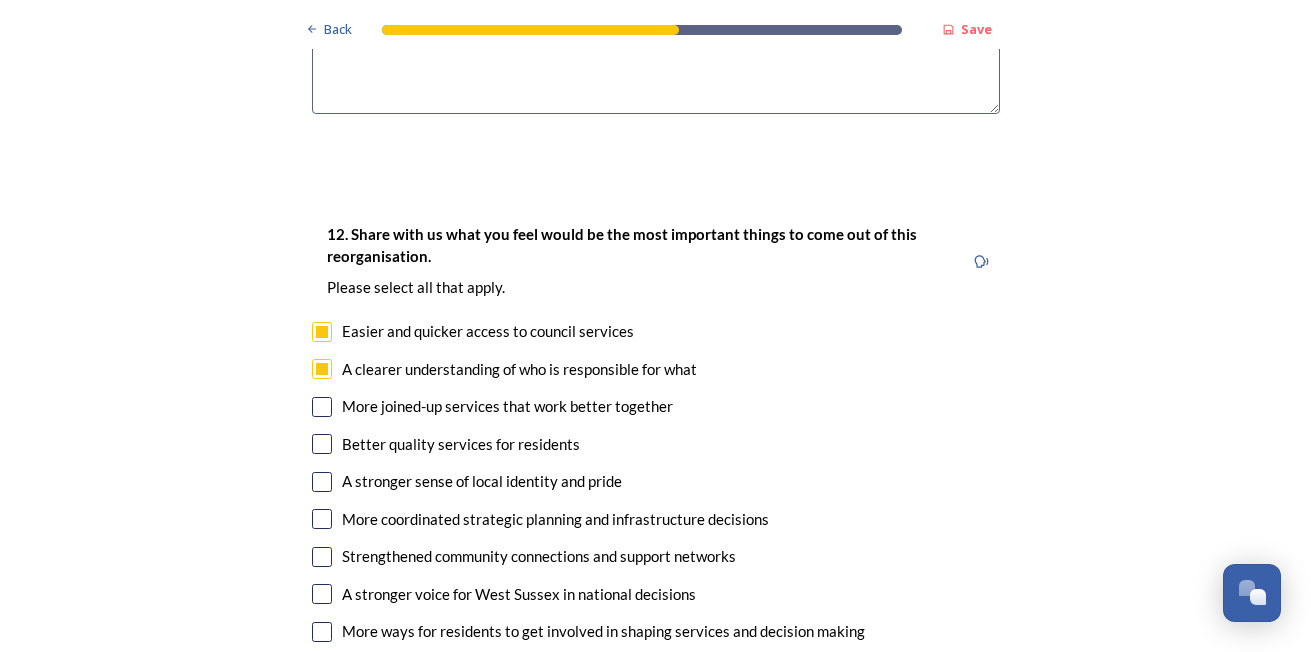 click at bounding box center (322, 407) 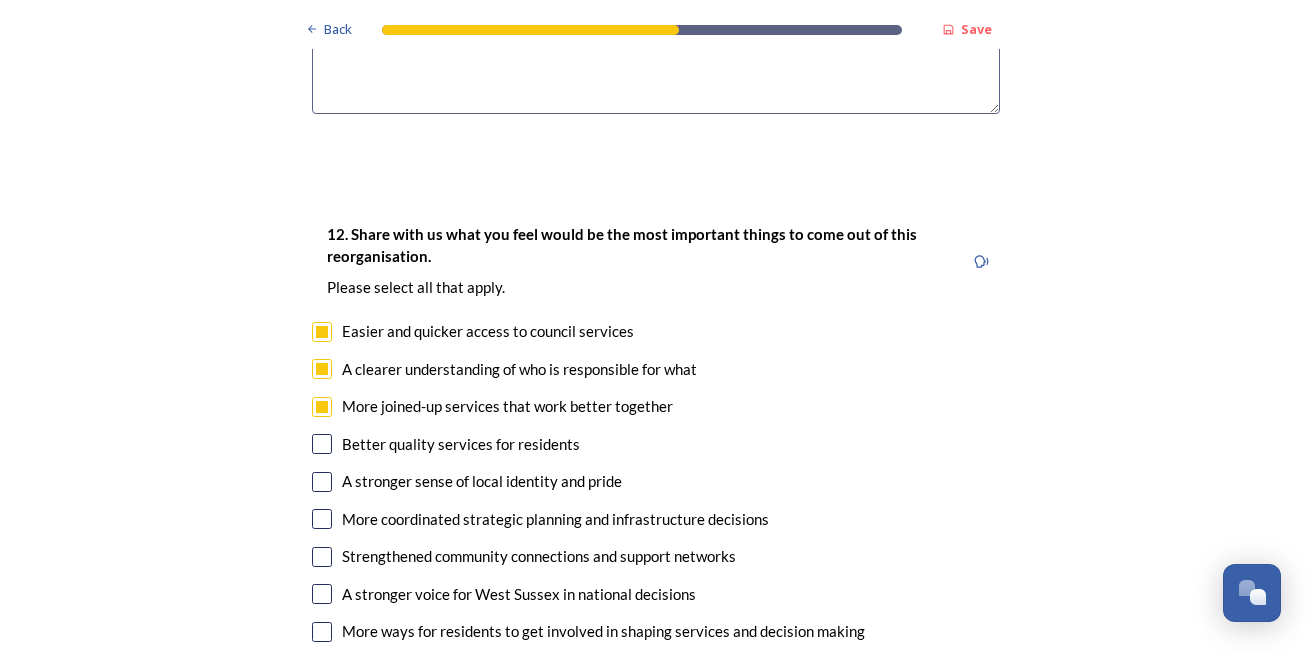 click on "Better quality services for residents" at bounding box center (656, 444) 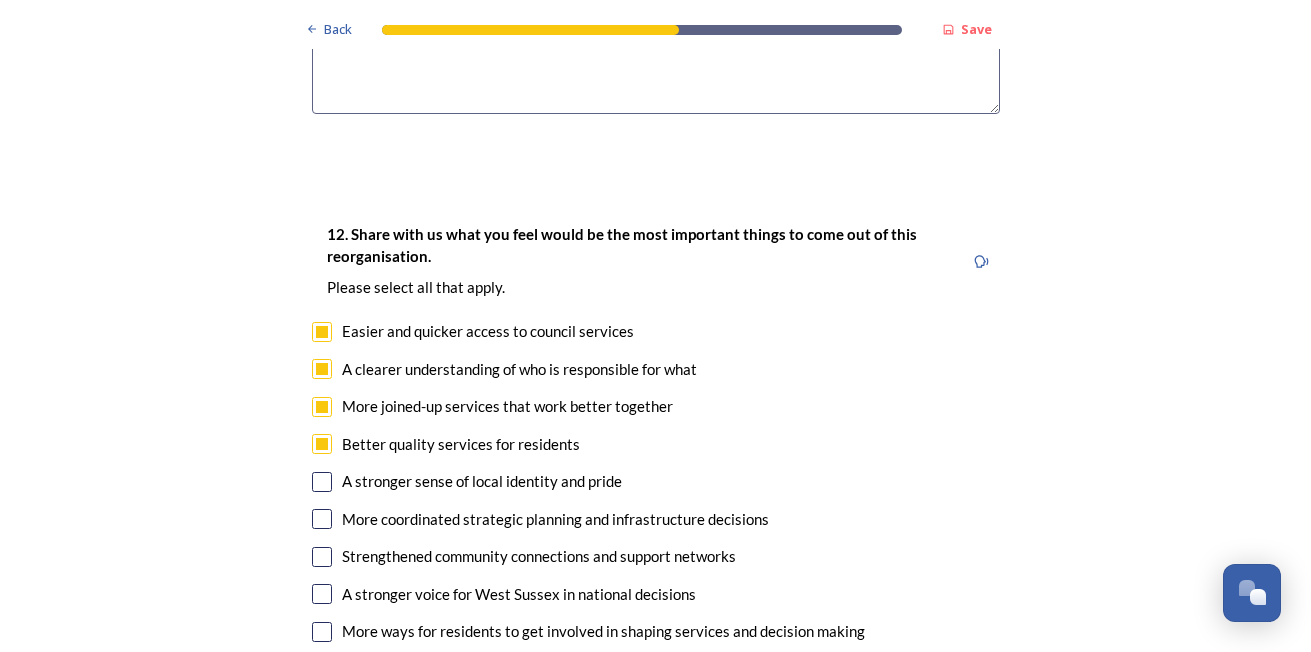 click at bounding box center [322, 594] 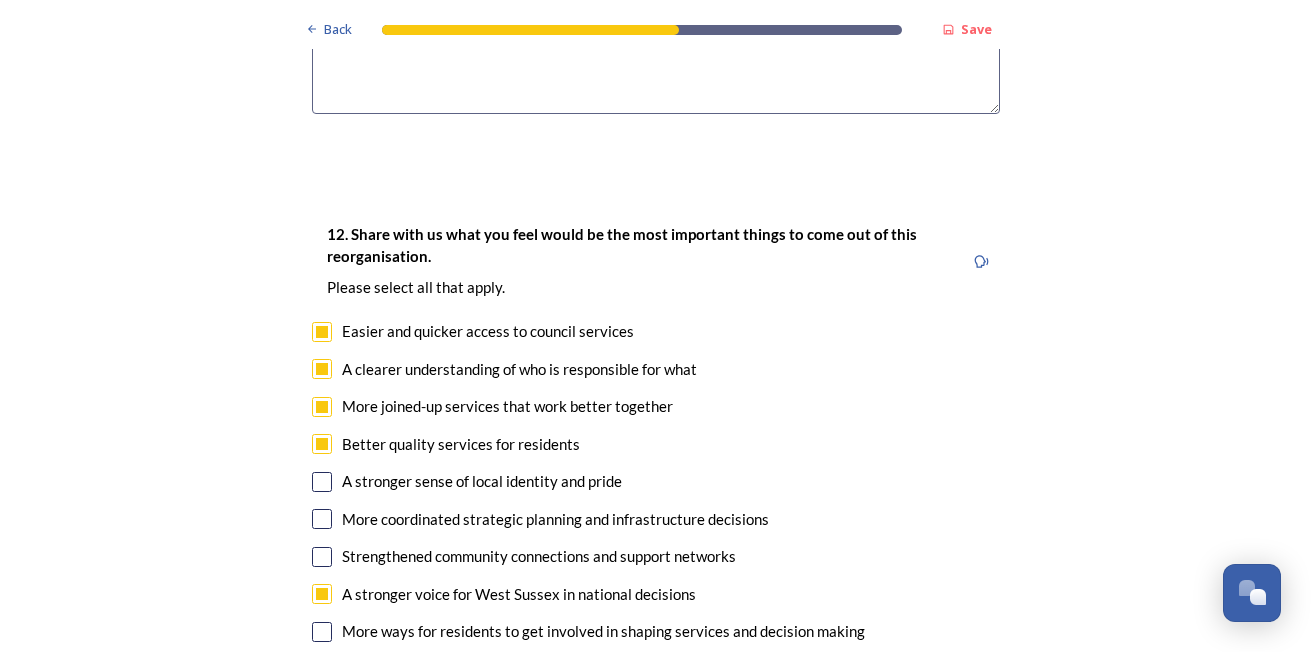 click at bounding box center (322, 632) 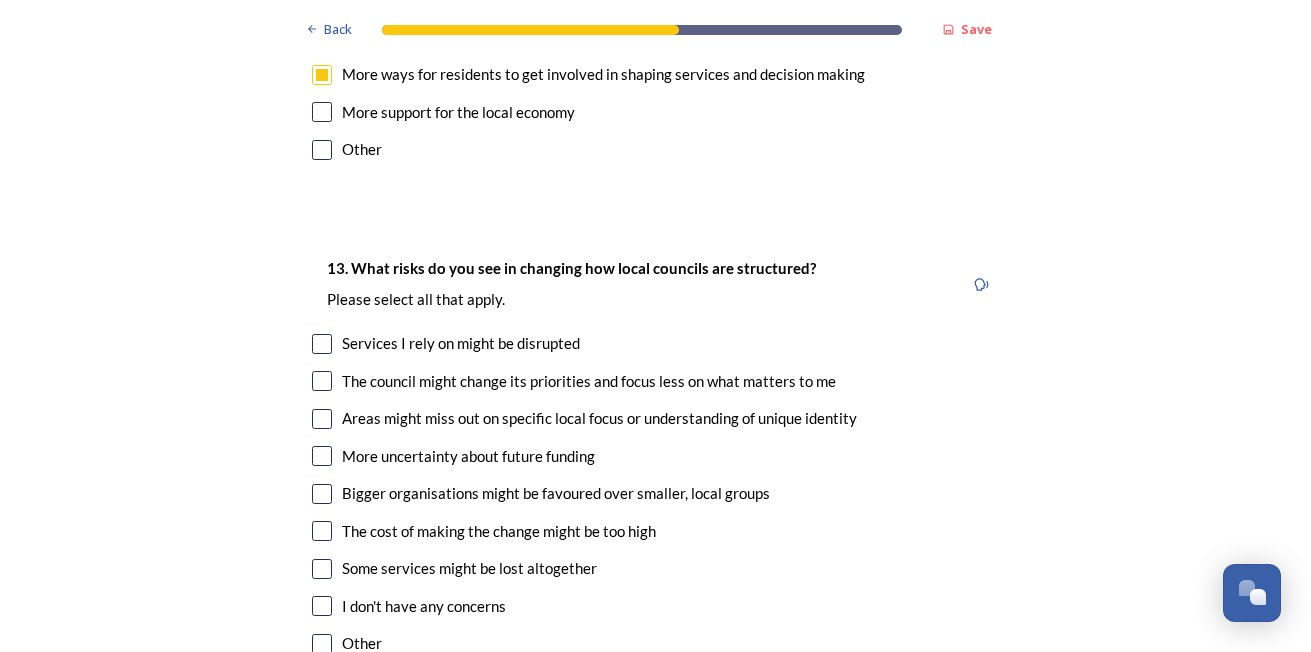 scroll, scrollTop: 4199, scrollLeft: 0, axis: vertical 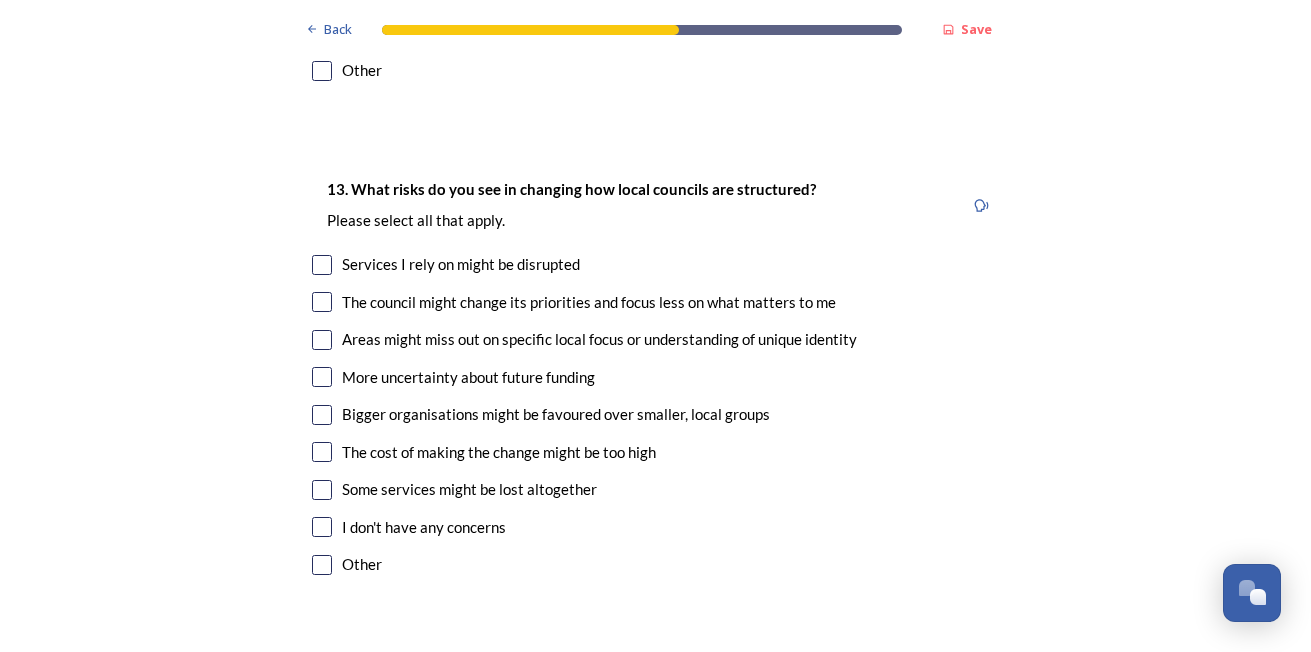 click at bounding box center [322, 265] 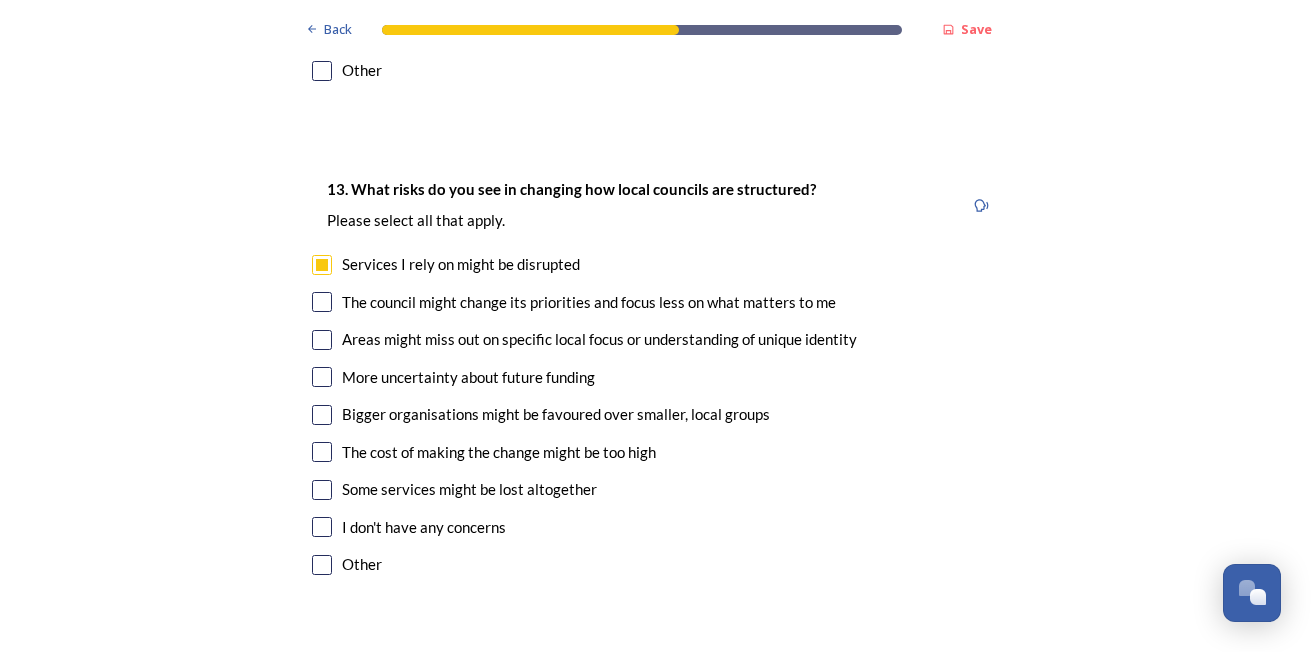 click at bounding box center [322, 340] 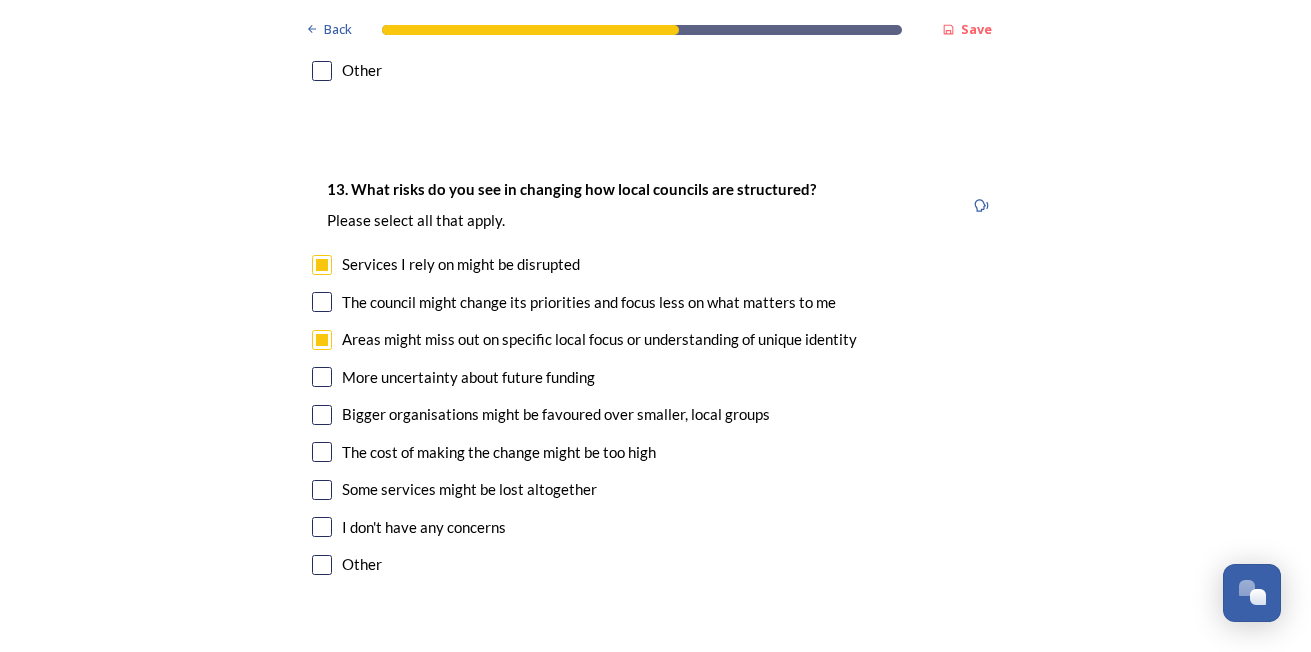 click at bounding box center [322, 490] 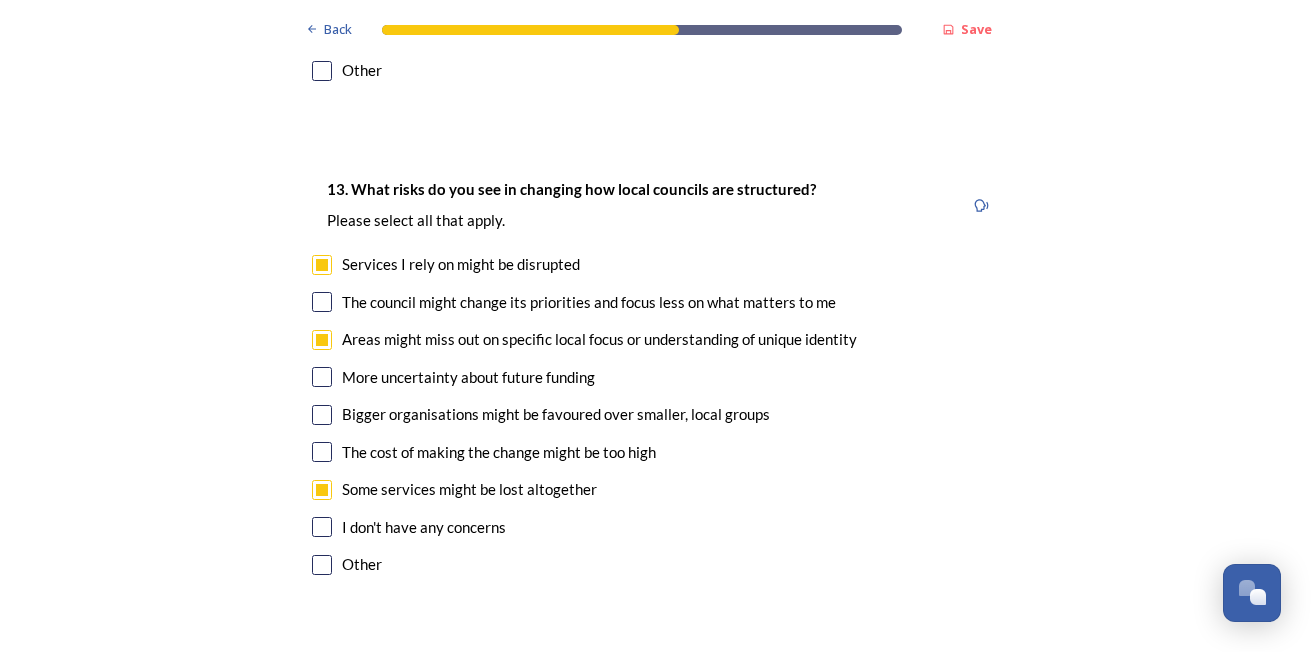 click at bounding box center [322, 377] 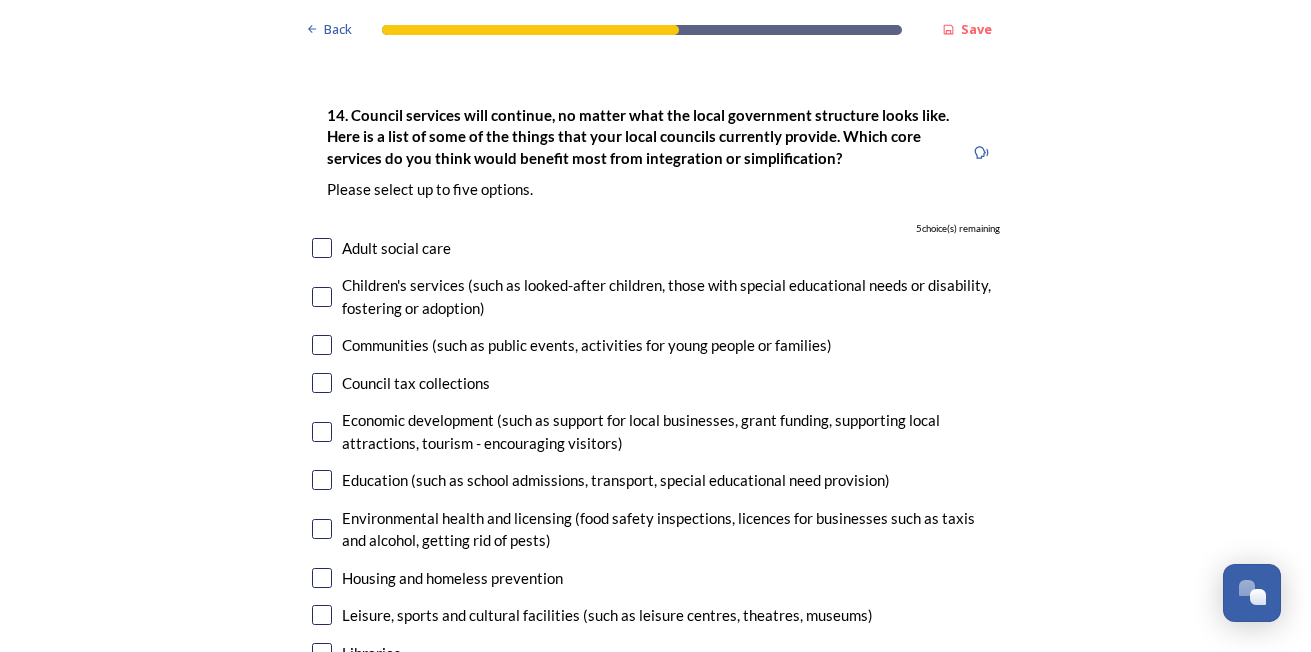 scroll, scrollTop: 4789, scrollLeft: 0, axis: vertical 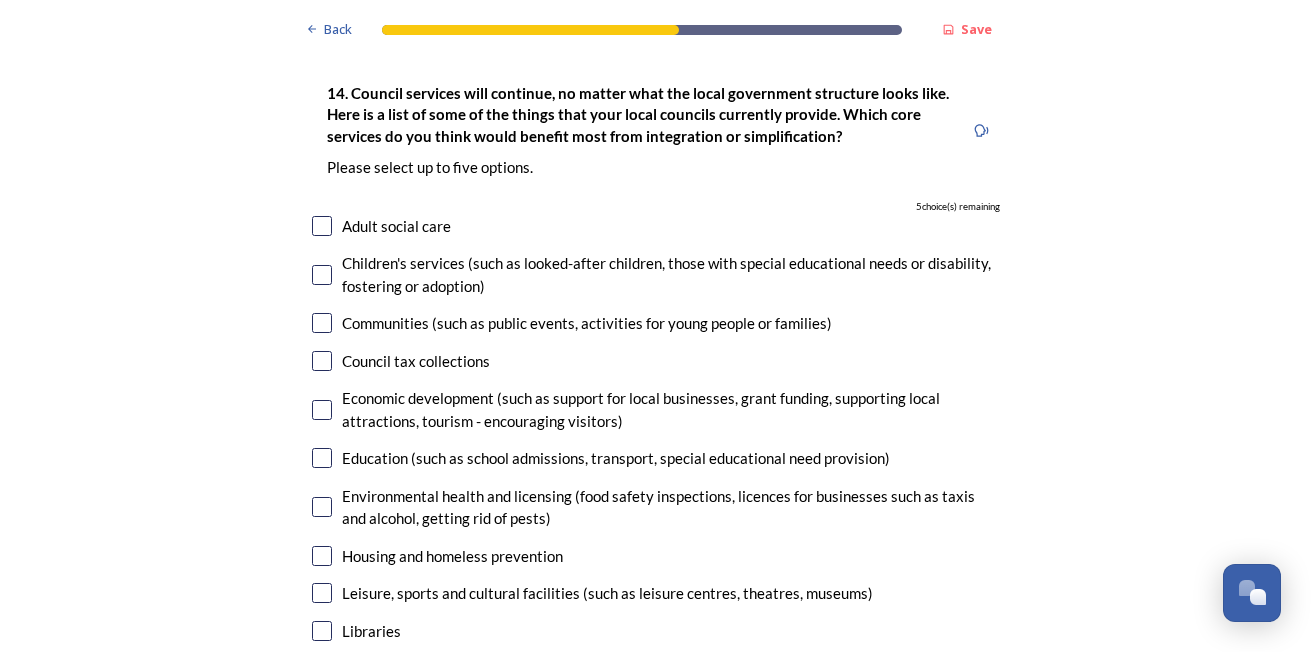 click at bounding box center [322, 226] 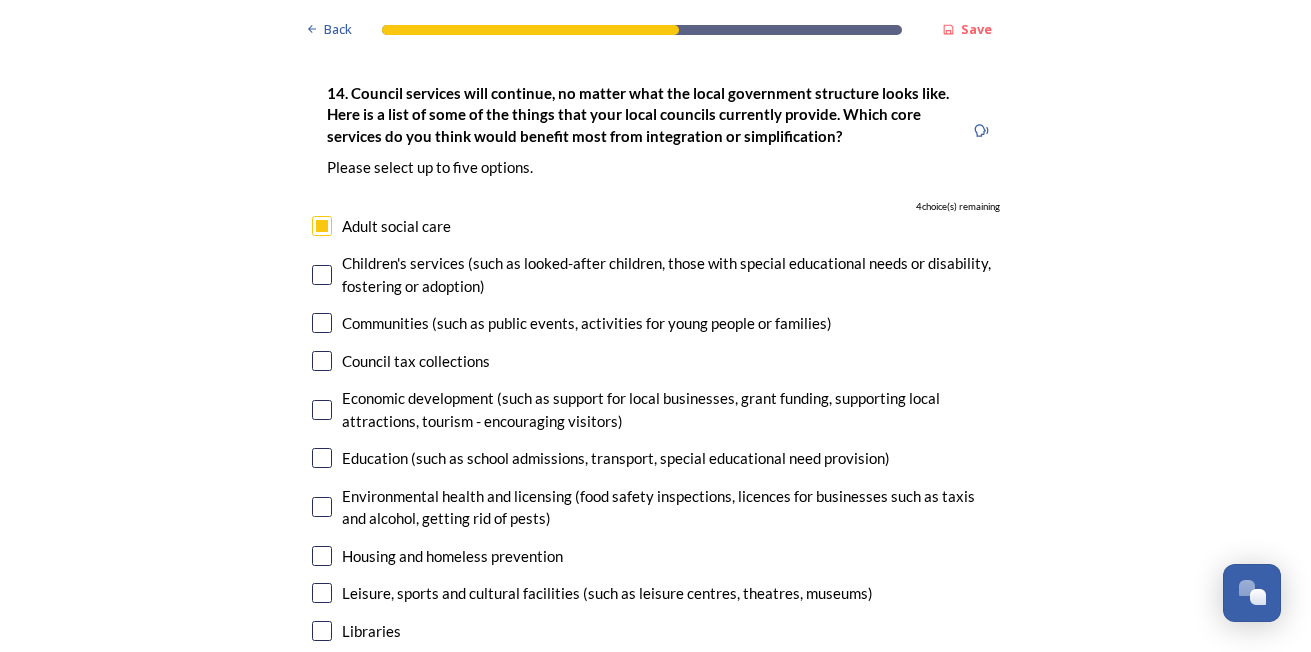 click at bounding box center [322, 706] 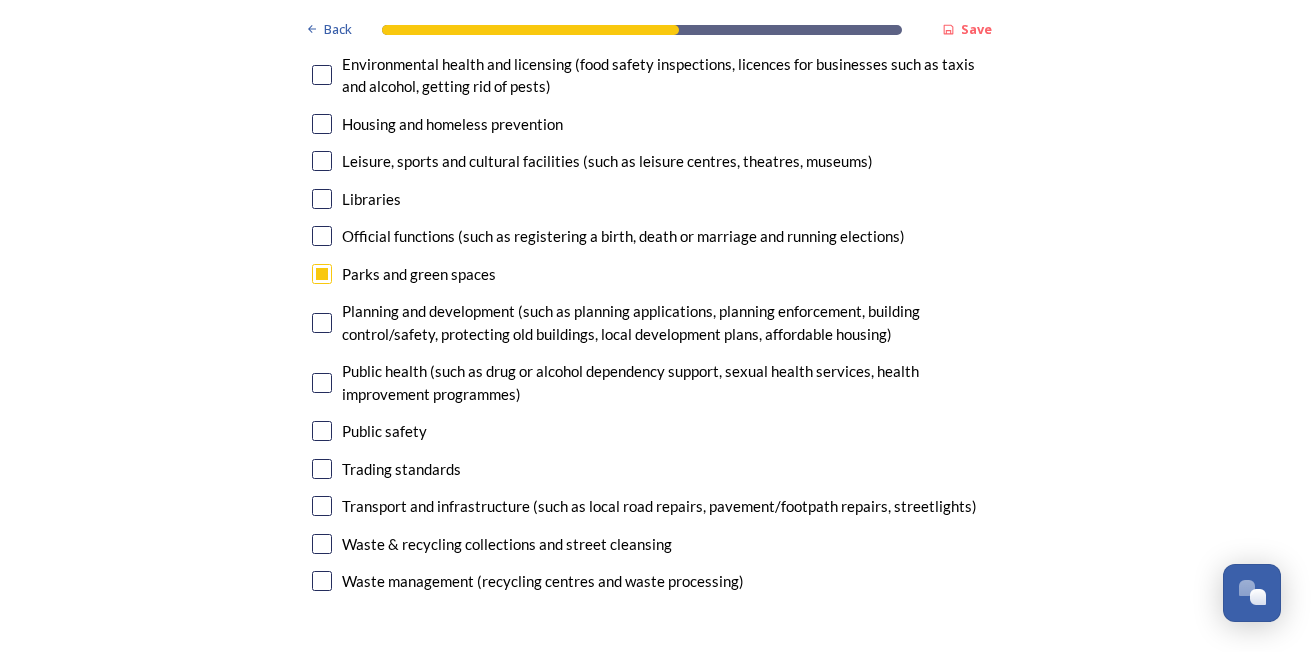 scroll, scrollTop: 5198, scrollLeft: 0, axis: vertical 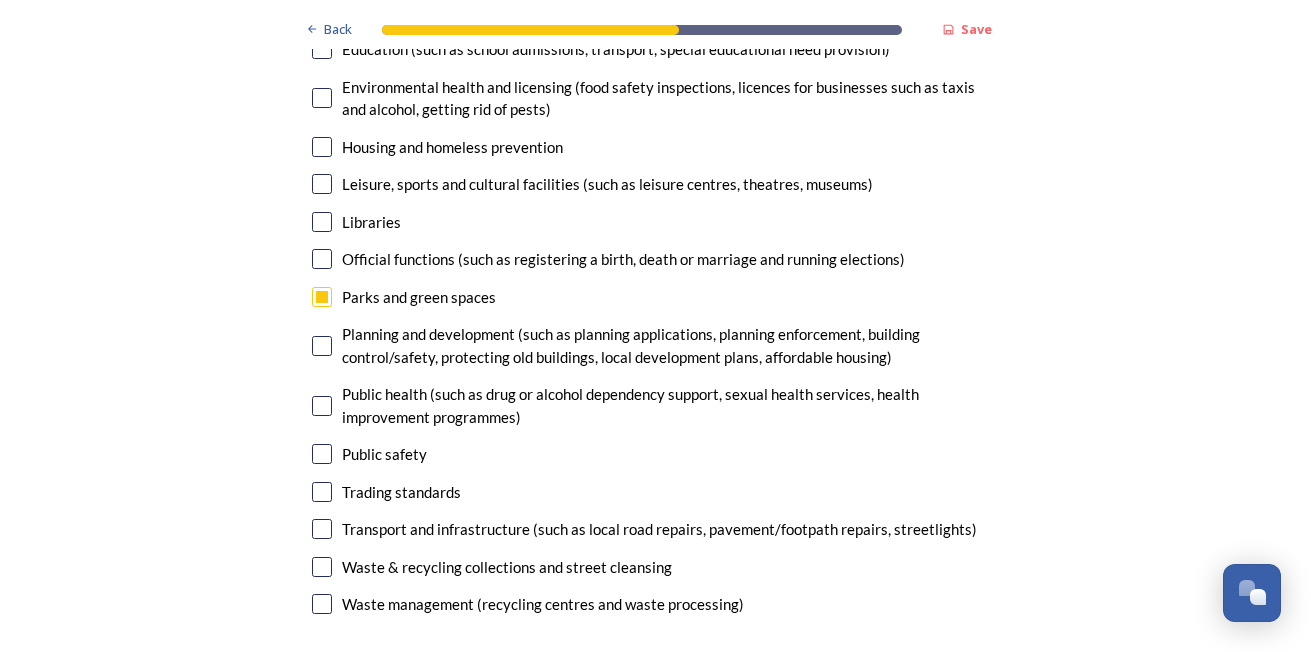 click at bounding box center [322, 567] 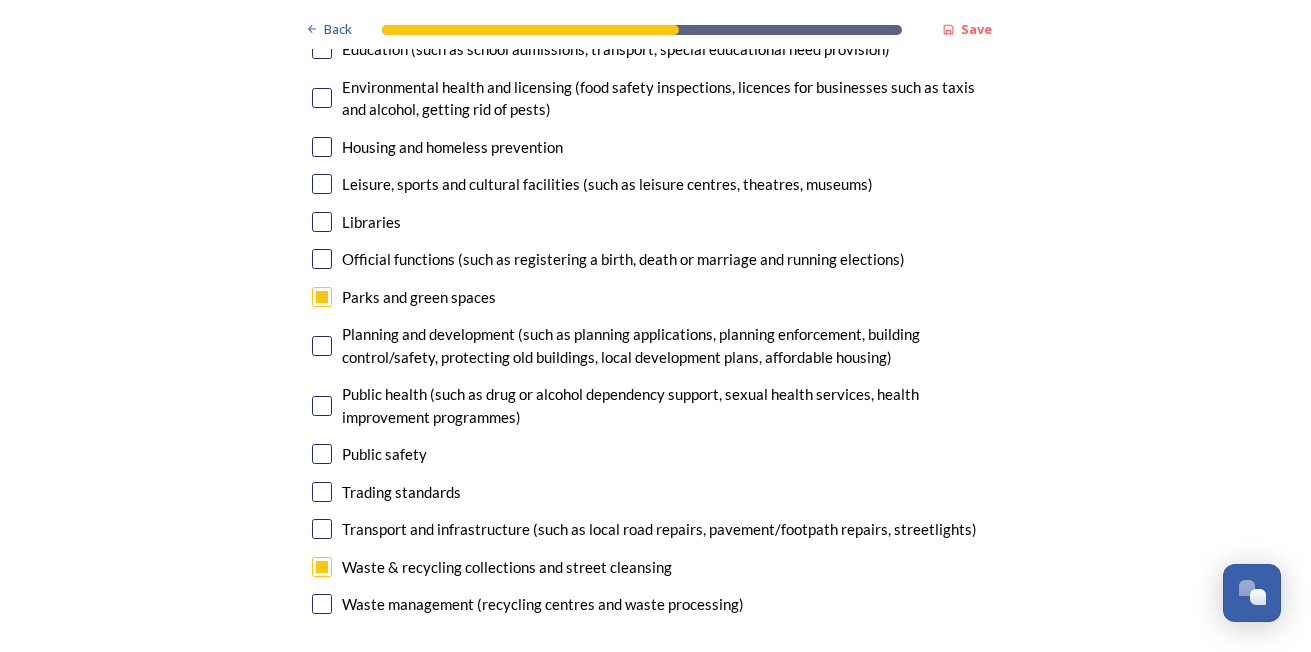 click at bounding box center (322, 529) 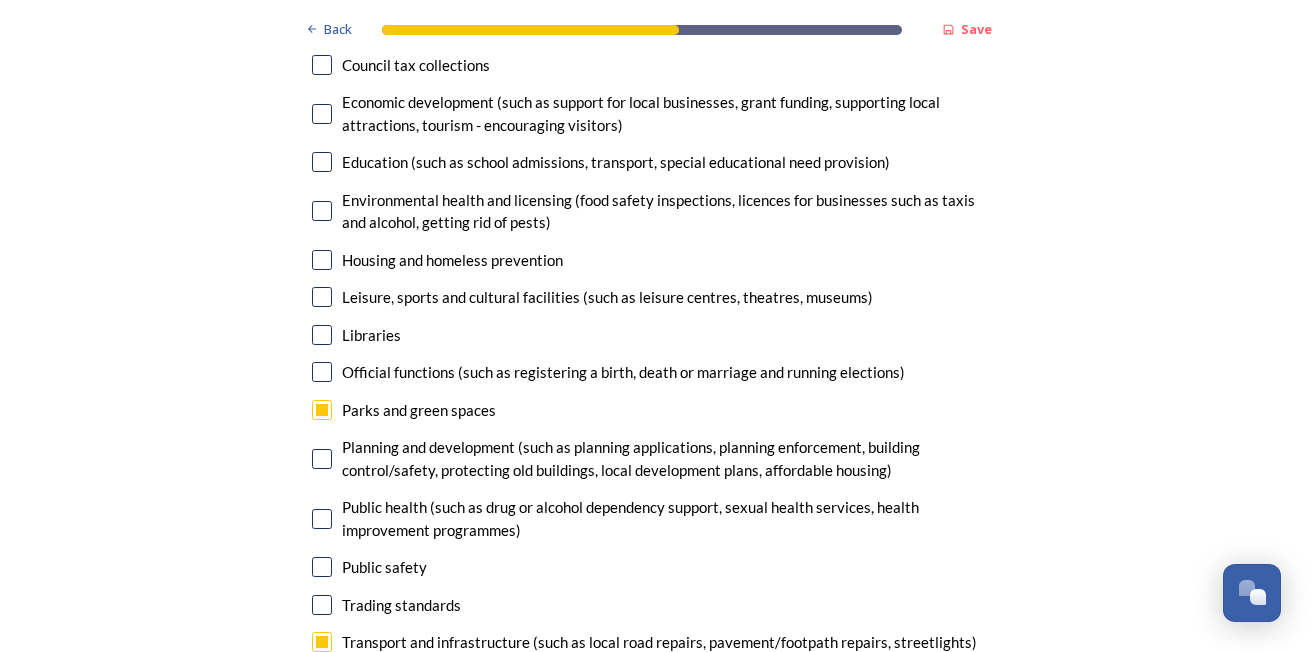 scroll, scrollTop: 5062, scrollLeft: 0, axis: vertical 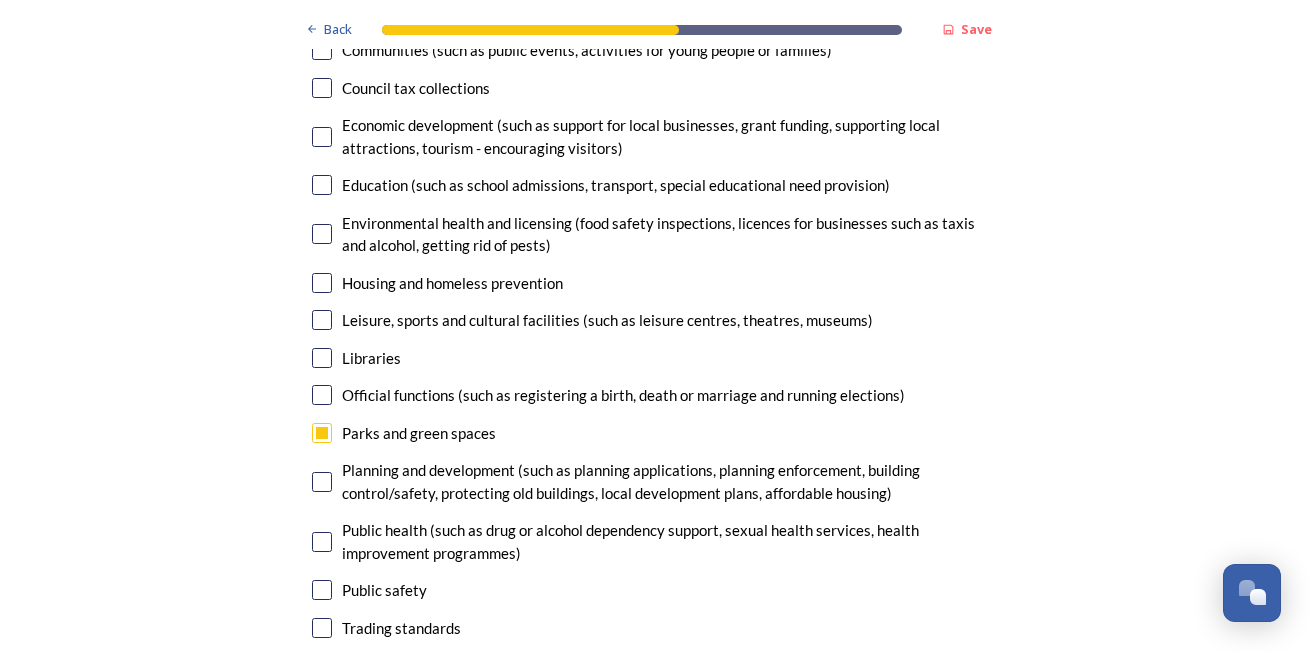click at bounding box center [322, 358] 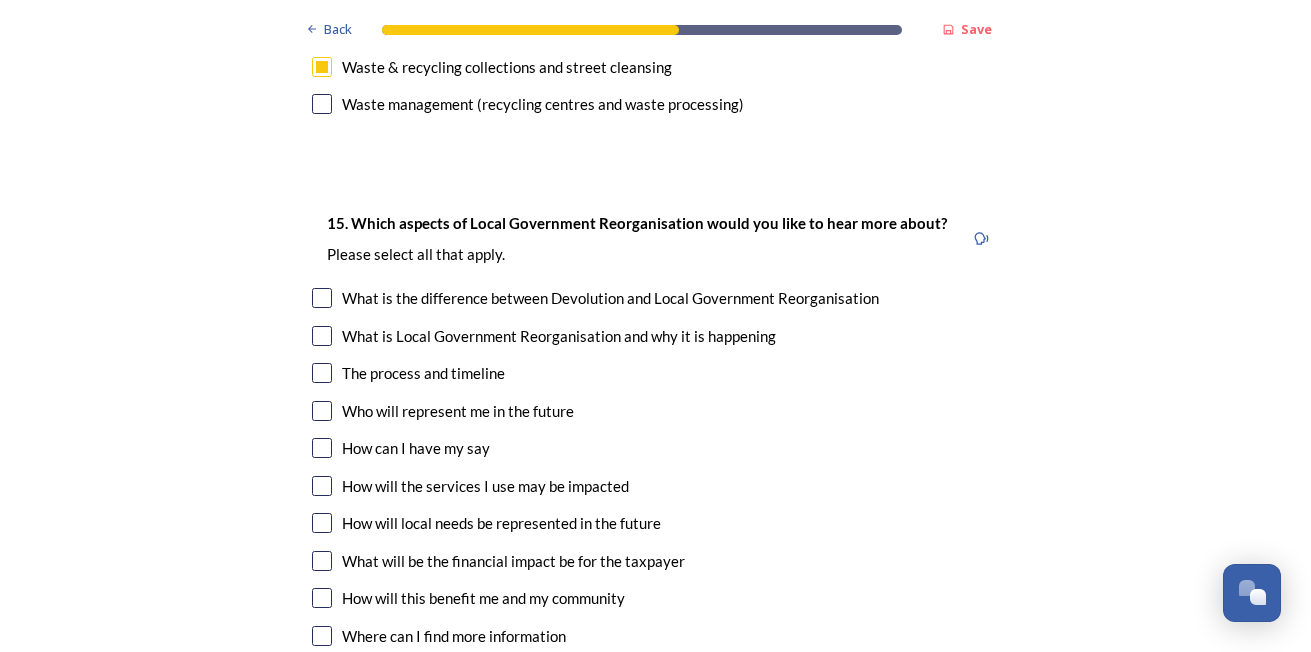 scroll, scrollTop: 5709, scrollLeft: 0, axis: vertical 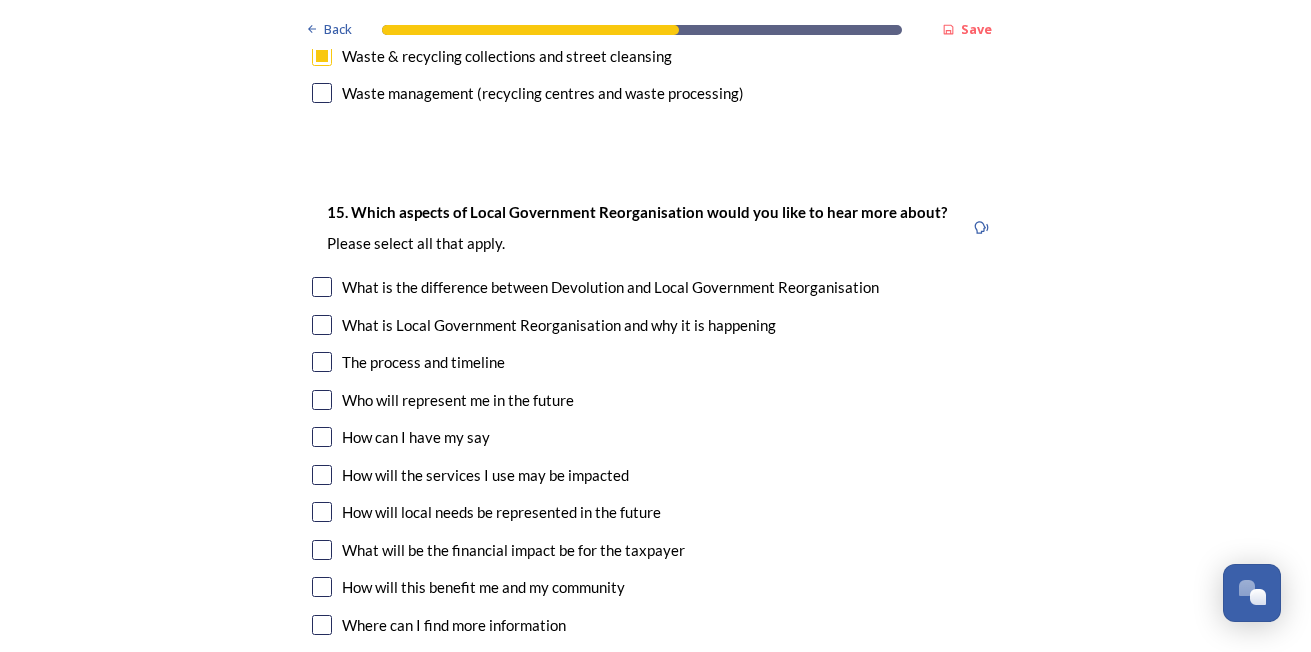 click at bounding box center (322, 325) 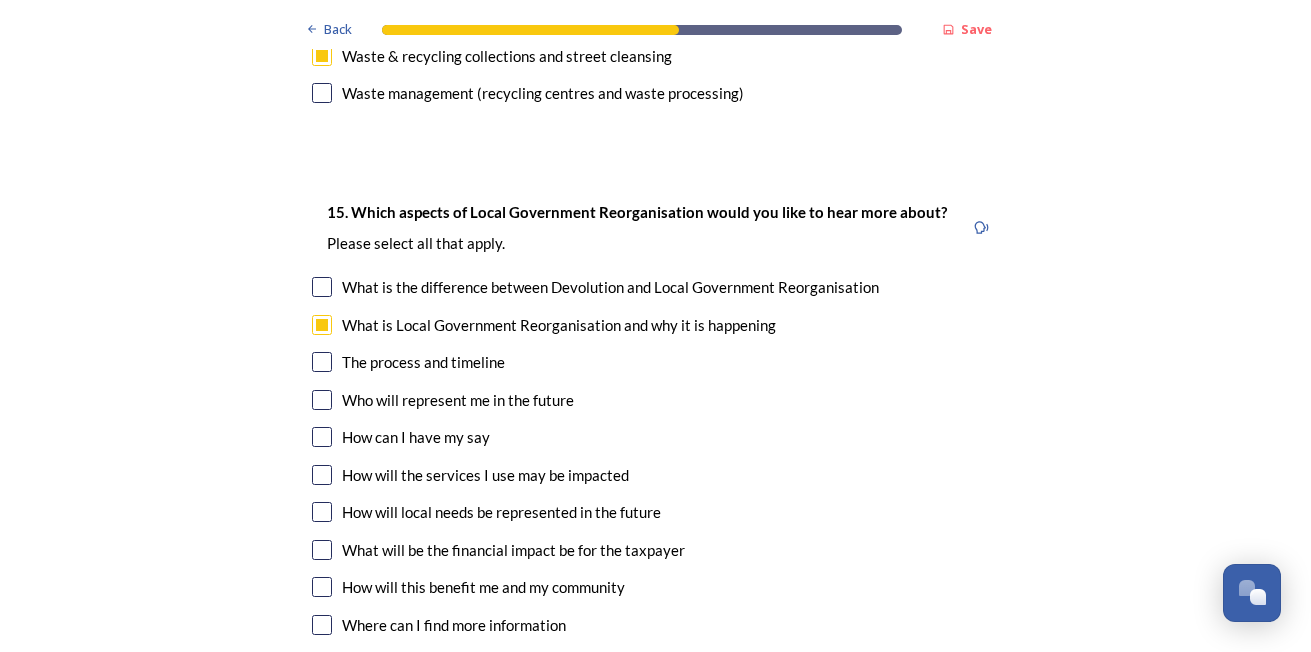click at bounding box center [322, 550] 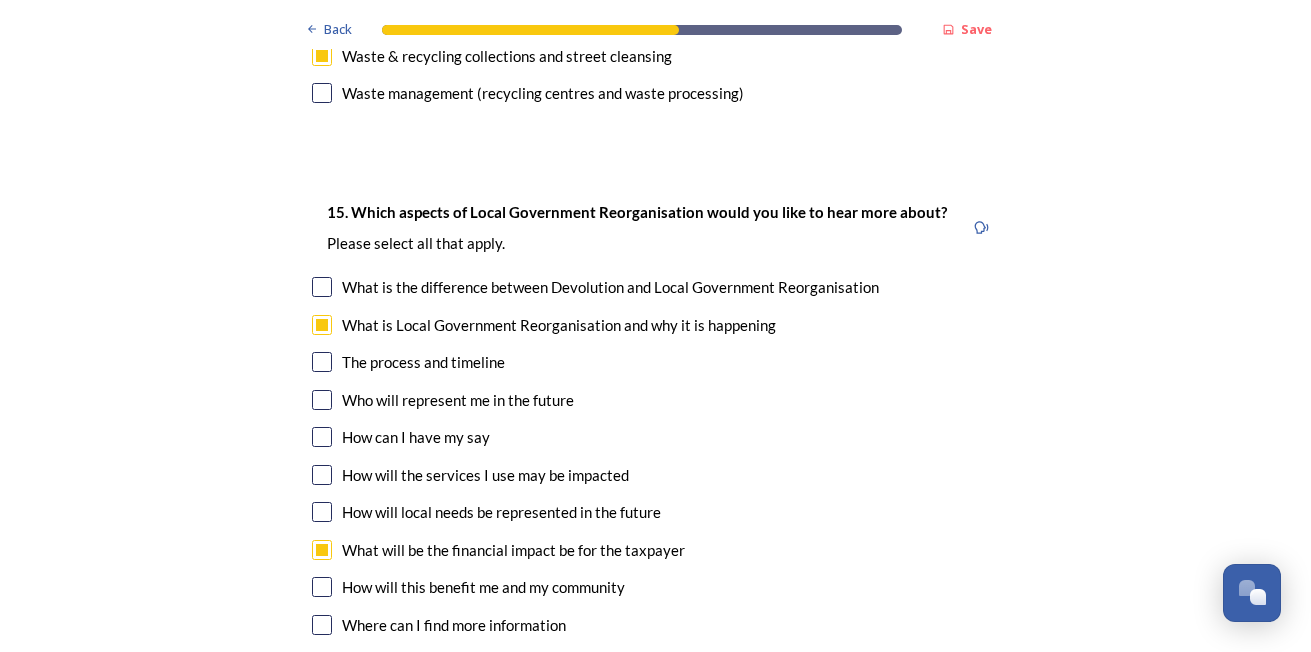 click at bounding box center [322, 512] 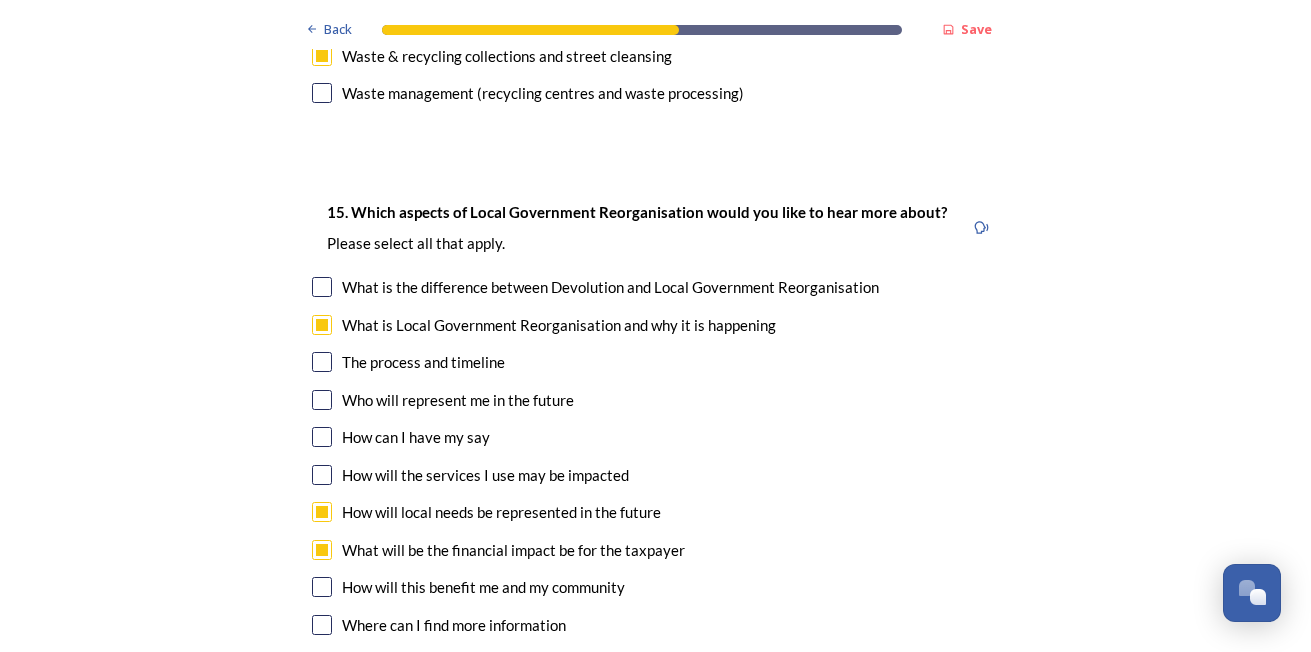 click at bounding box center [322, 475] 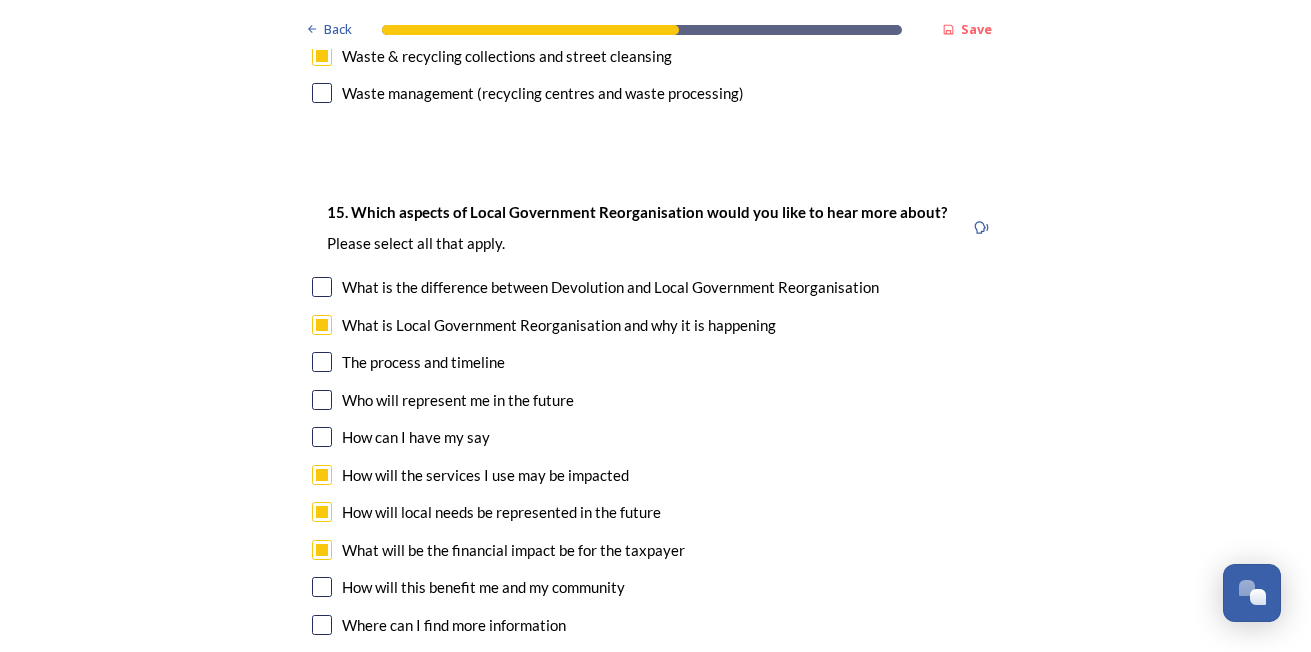 click at bounding box center [322, 437] 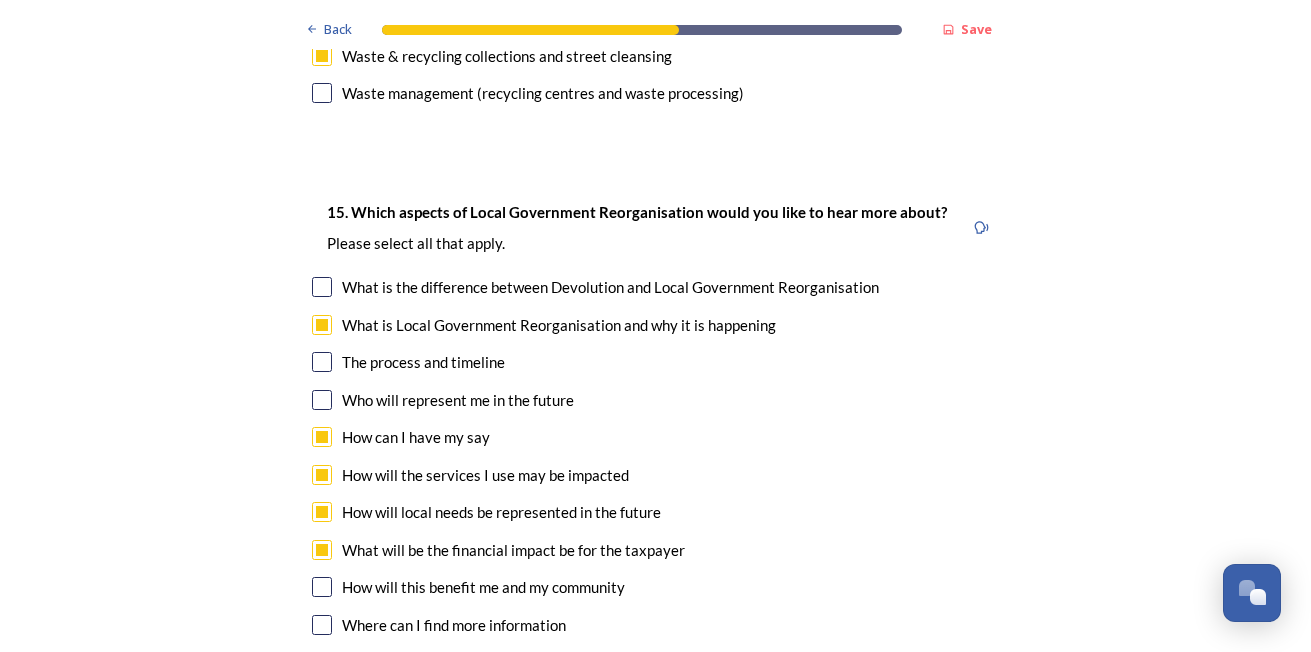 click at bounding box center [322, 400] 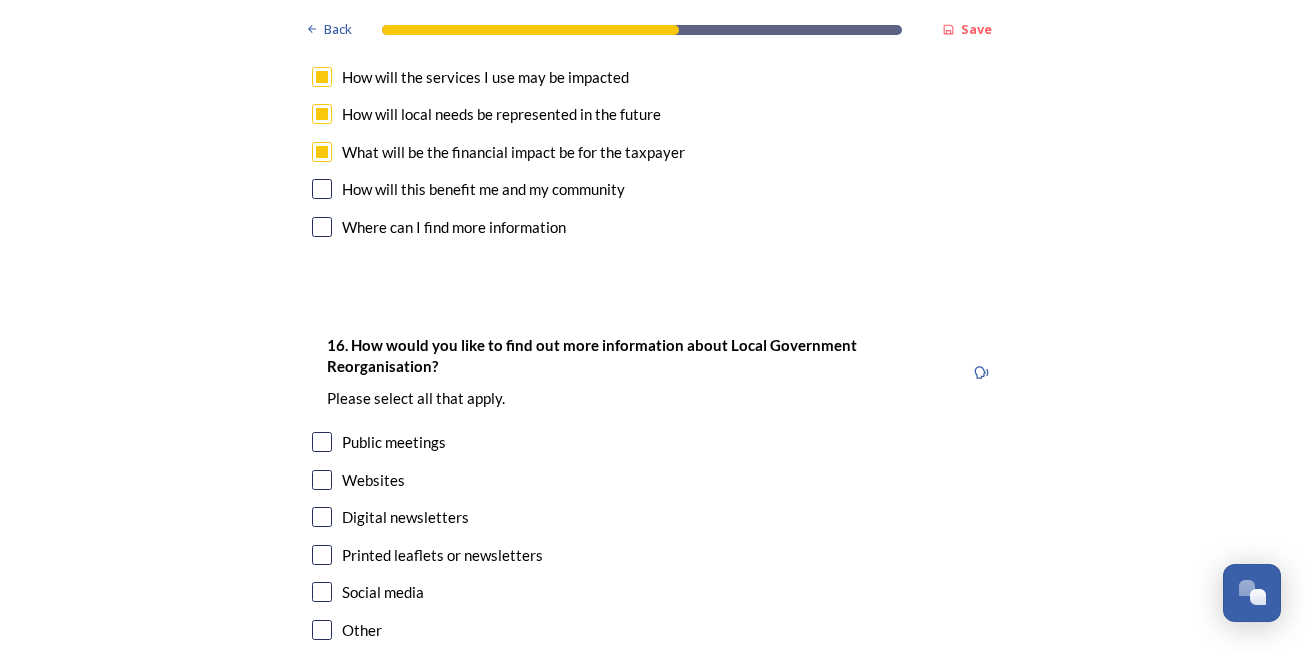 scroll, scrollTop: 6232, scrollLeft: 0, axis: vertical 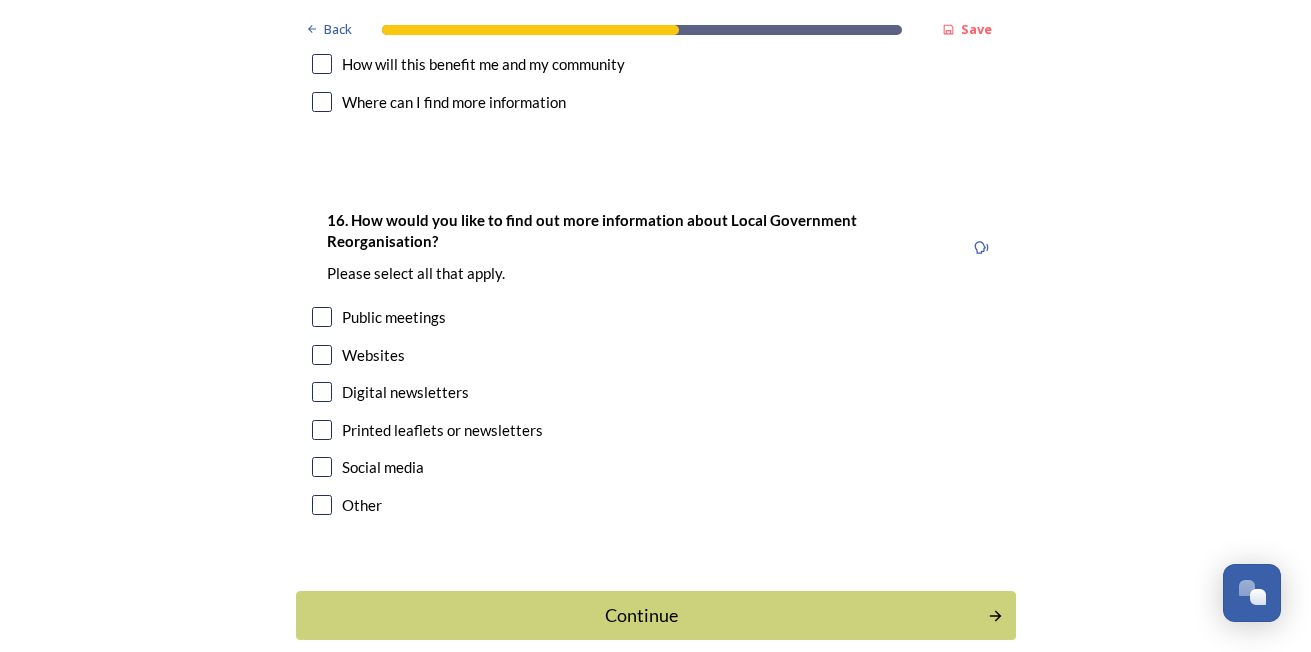 click at bounding box center (322, 355) 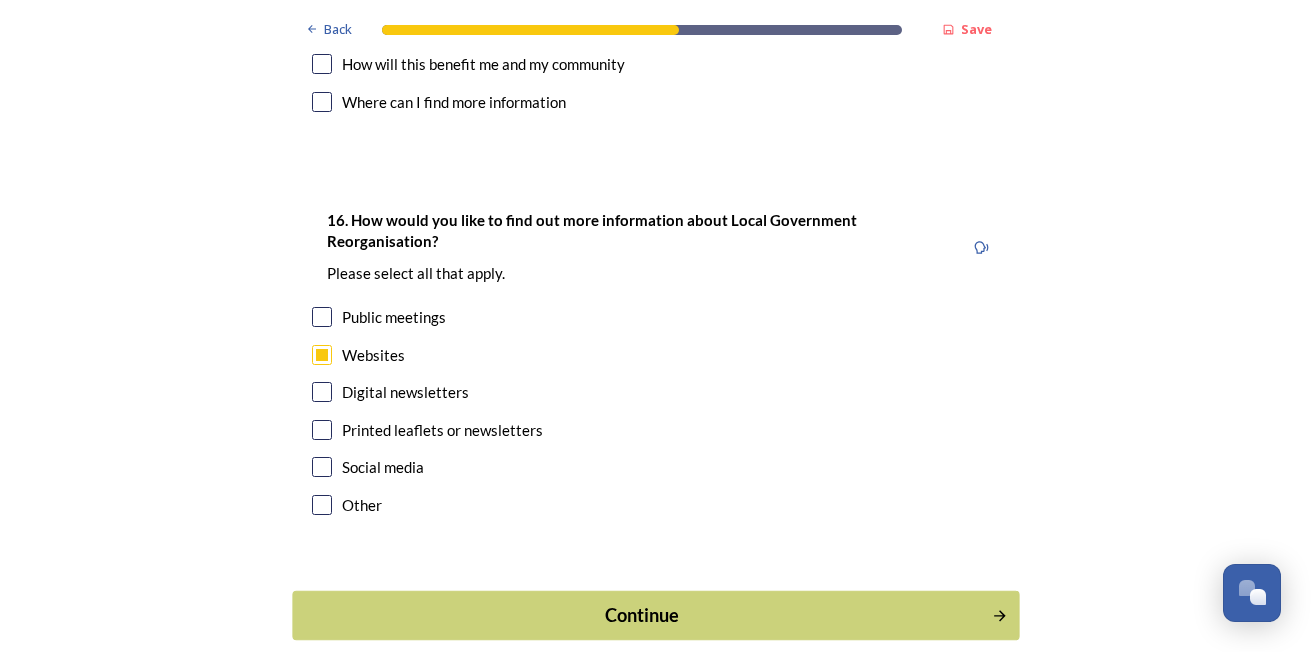 click on "Continue" at bounding box center (641, 615) 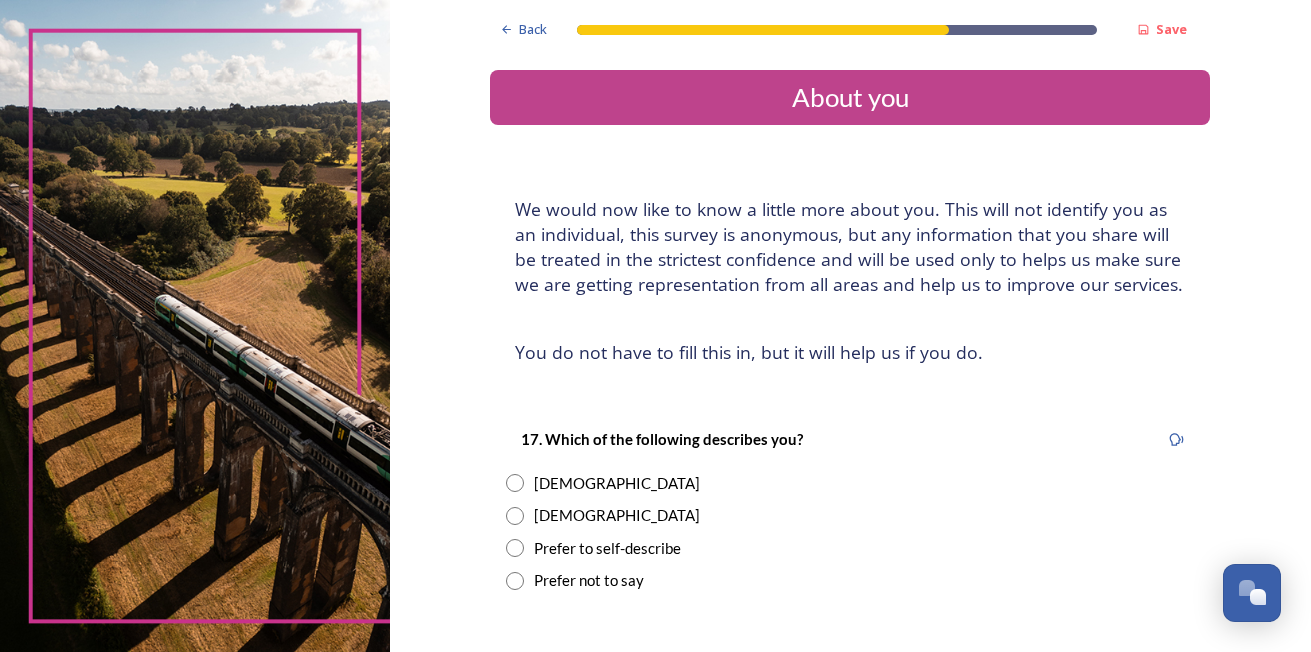 click at bounding box center [515, 483] 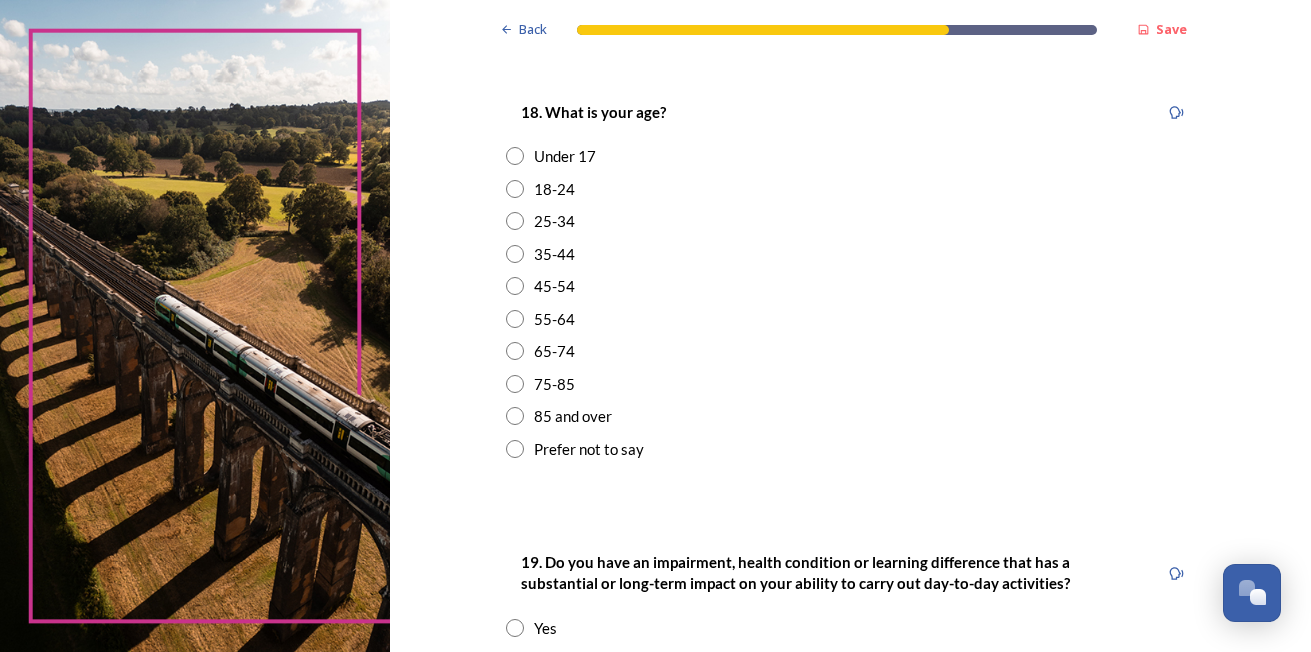 scroll, scrollTop: 625, scrollLeft: 0, axis: vertical 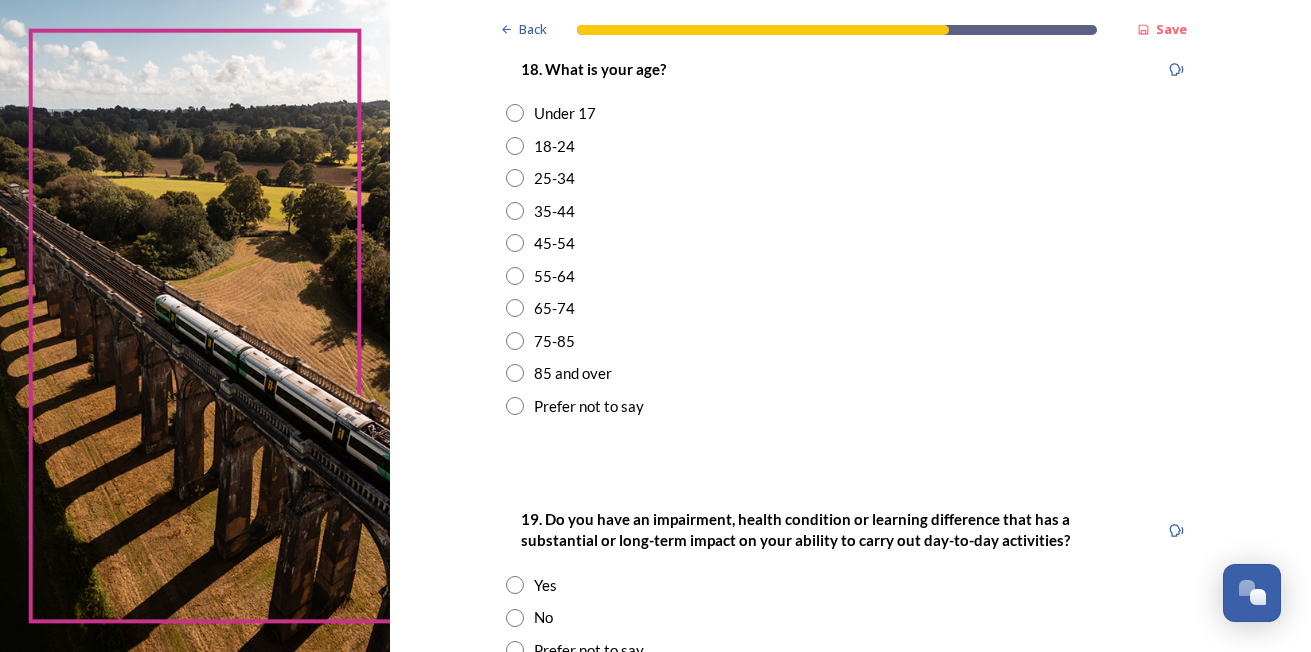 click at bounding box center (515, 341) 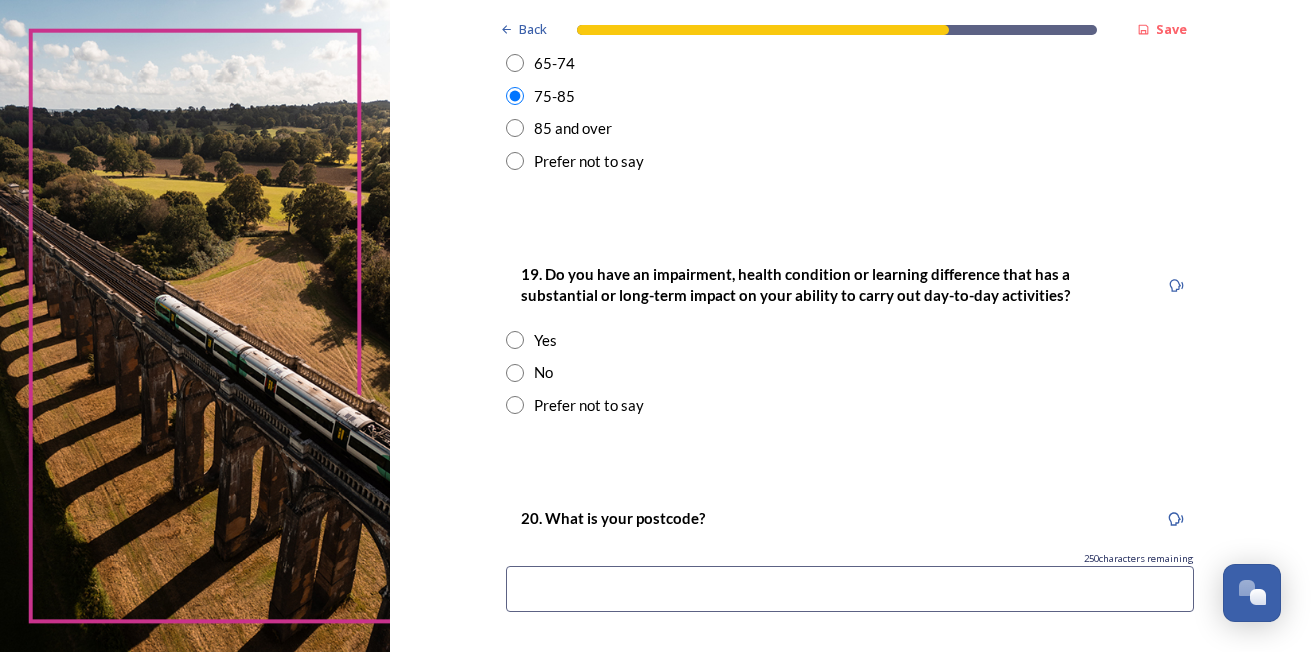 scroll, scrollTop: 876, scrollLeft: 0, axis: vertical 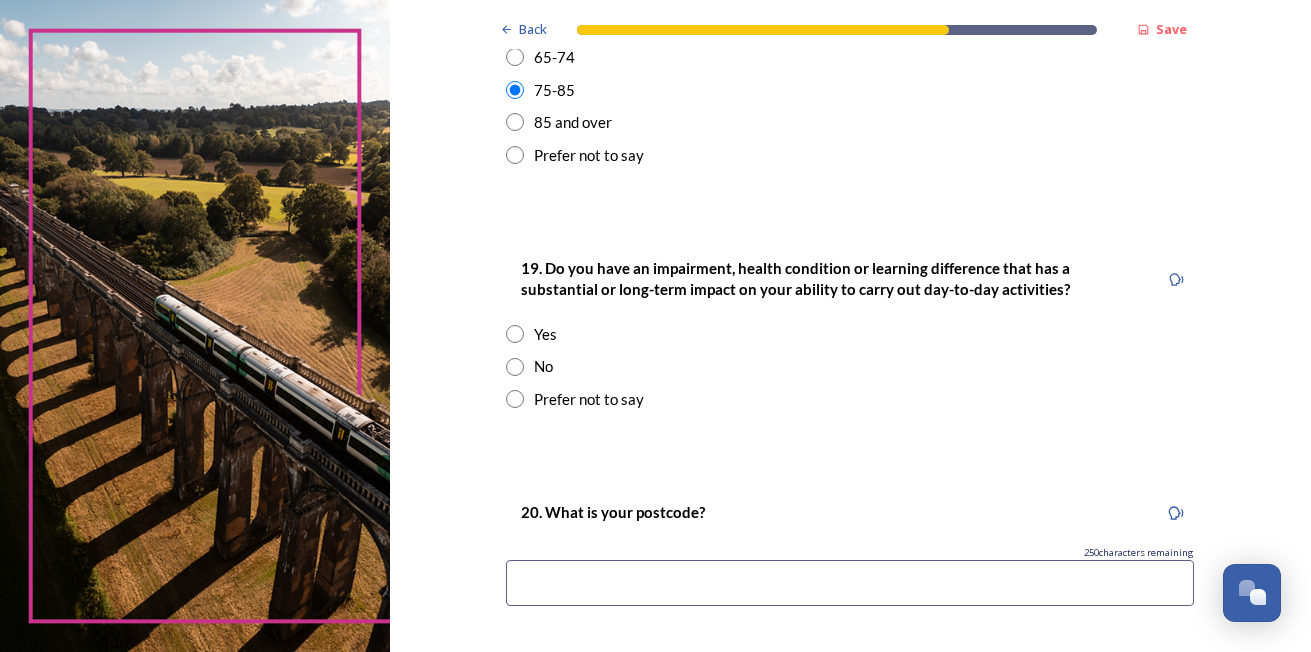 click at bounding box center (515, 367) 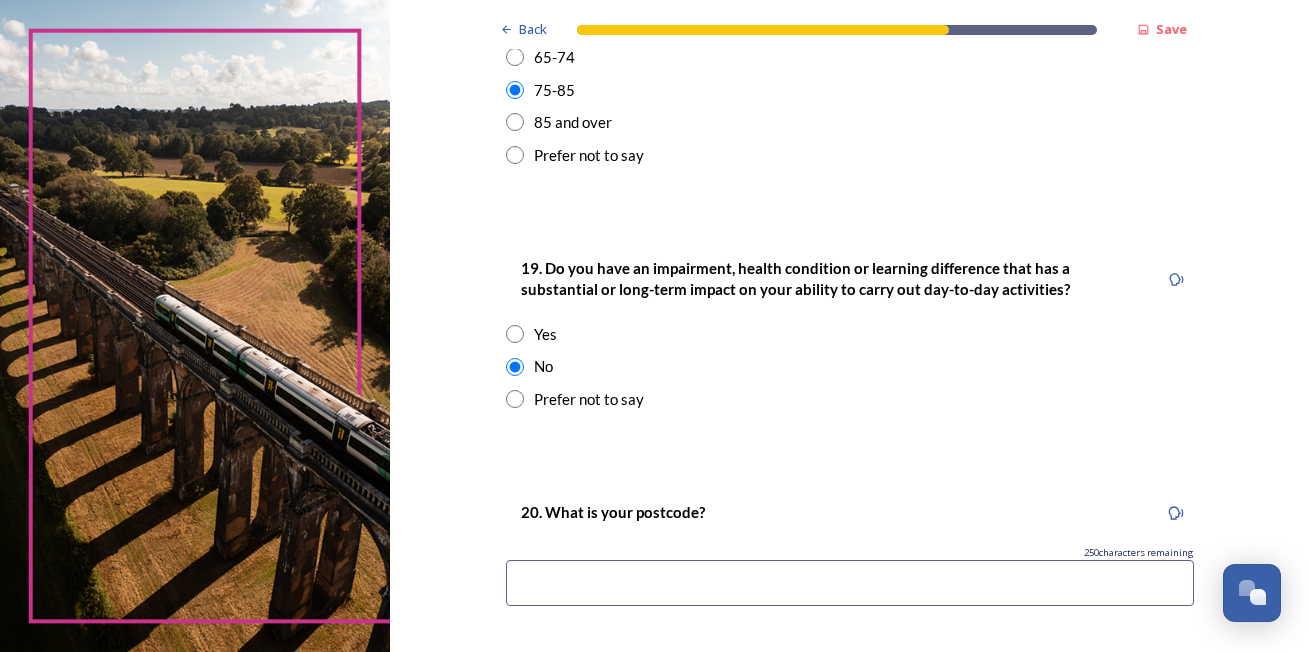 click at bounding box center (850, 583) 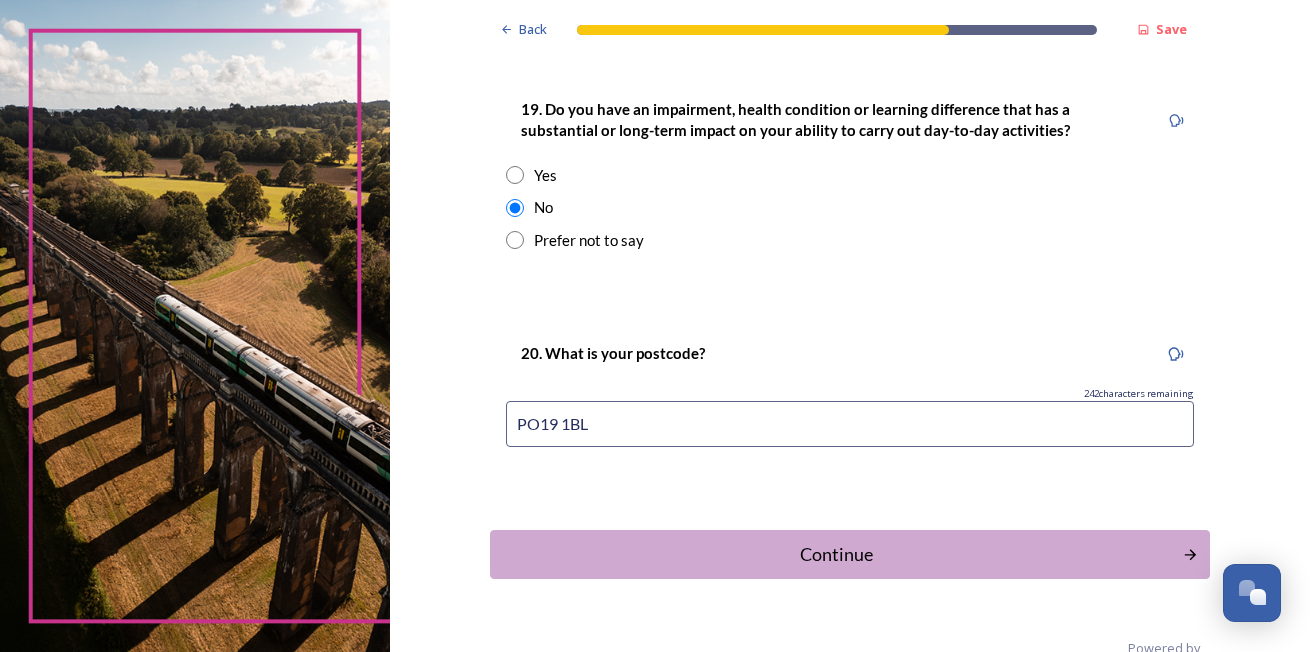 scroll, scrollTop: 1078, scrollLeft: 0, axis: vertical 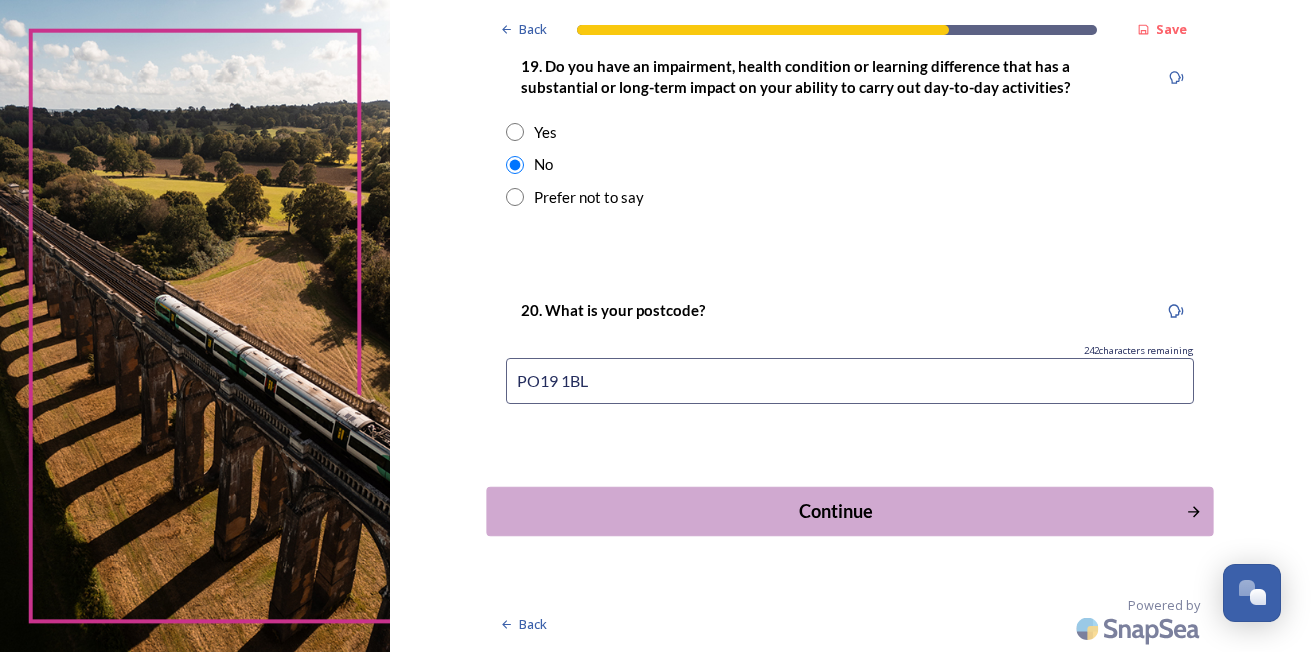 type on "PO19 1BL" 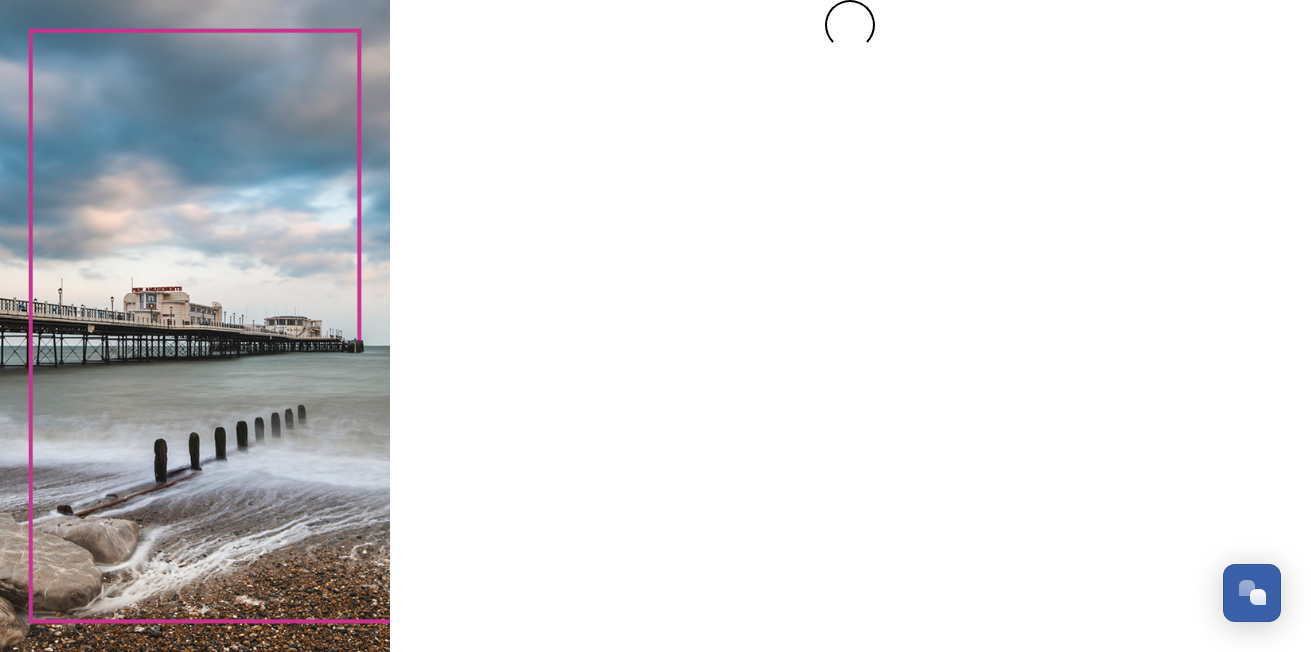scroll, scrollTop: 0, scrollLeft: 0, axis: both 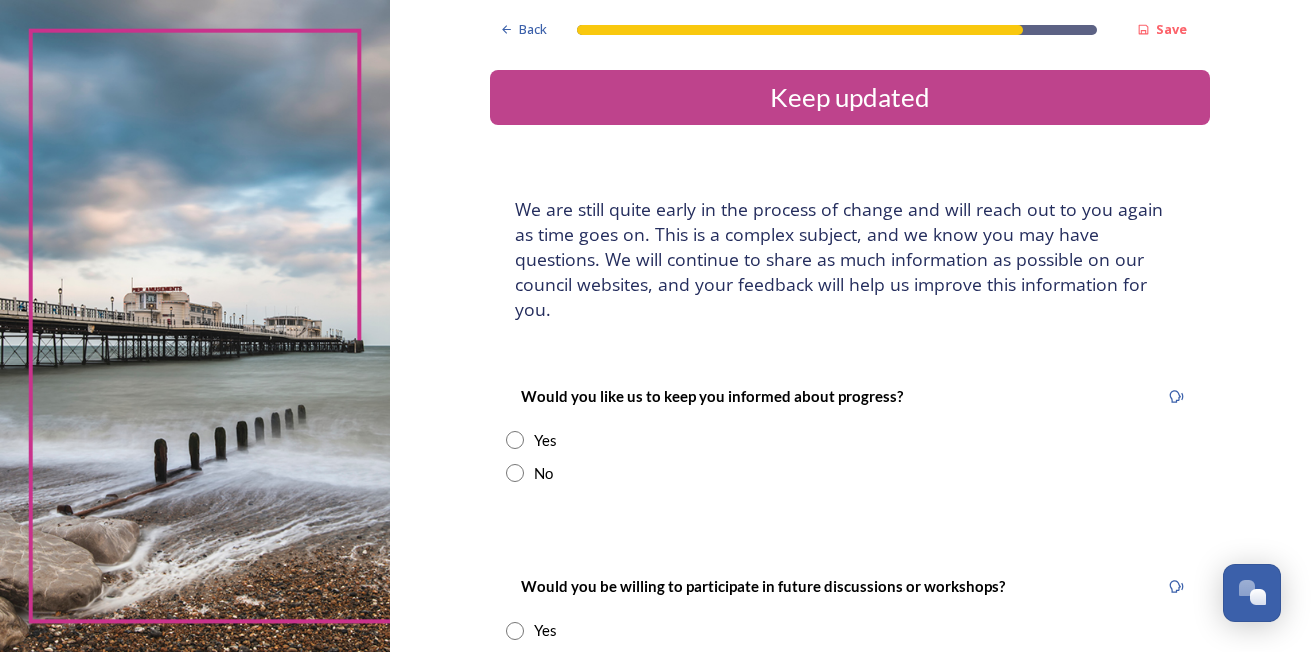 click at bounding box center [515, 440] 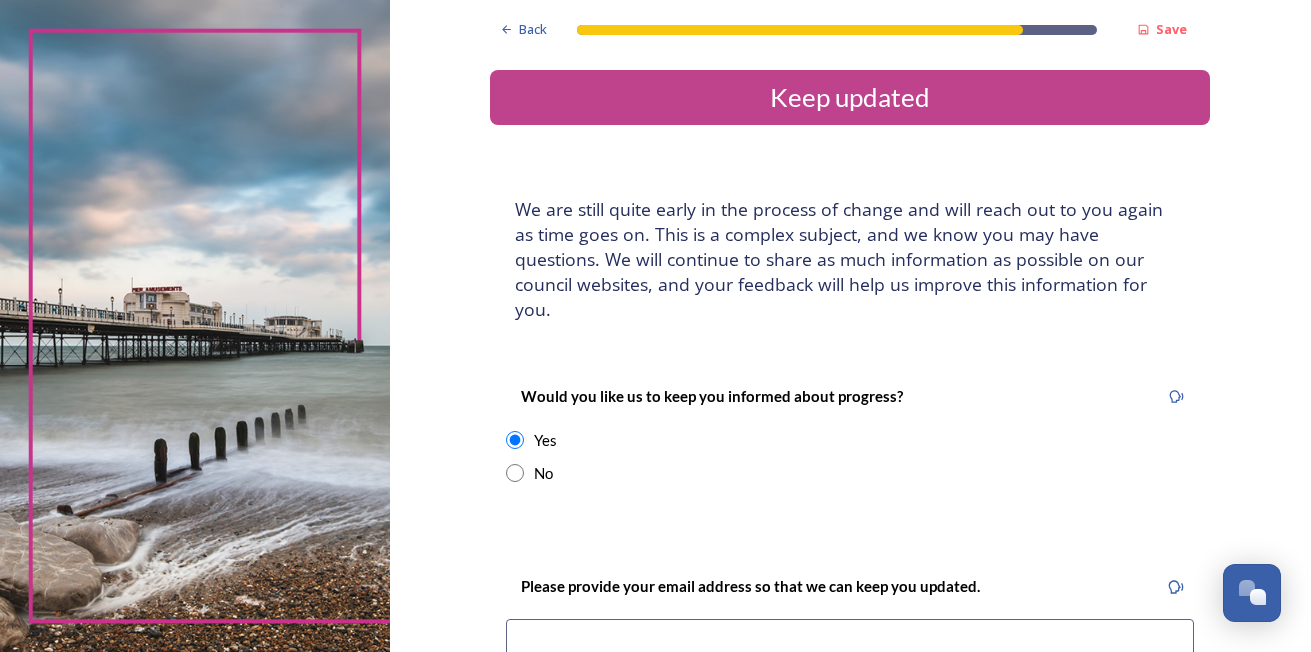 click at bounding box center [850, 642] 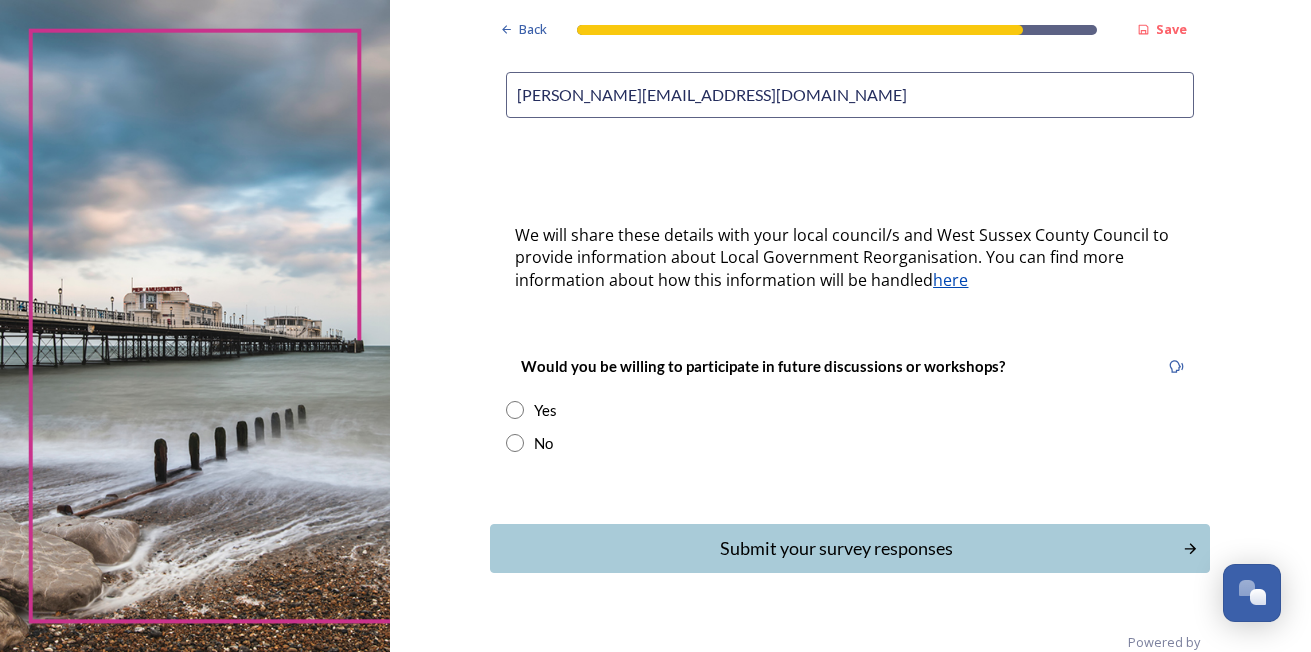 scroll, scrollTop: 559, scrollLeft: 0, axis: vertical 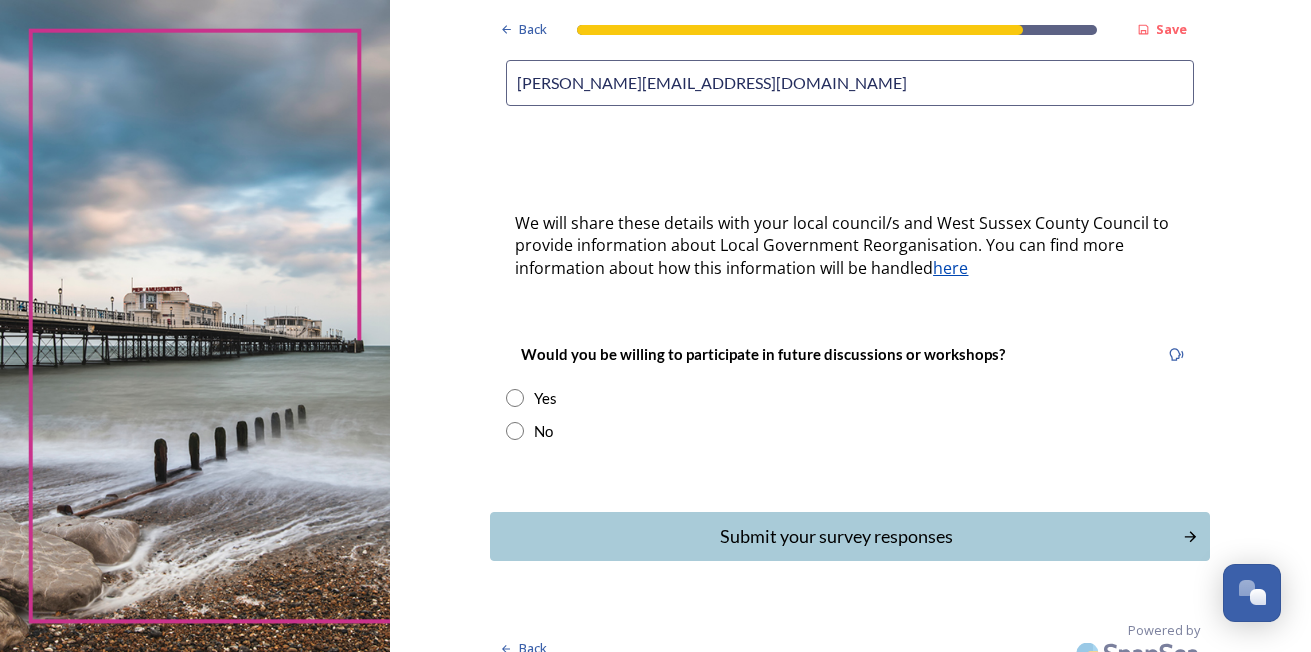click at bounding box center [515, 398] 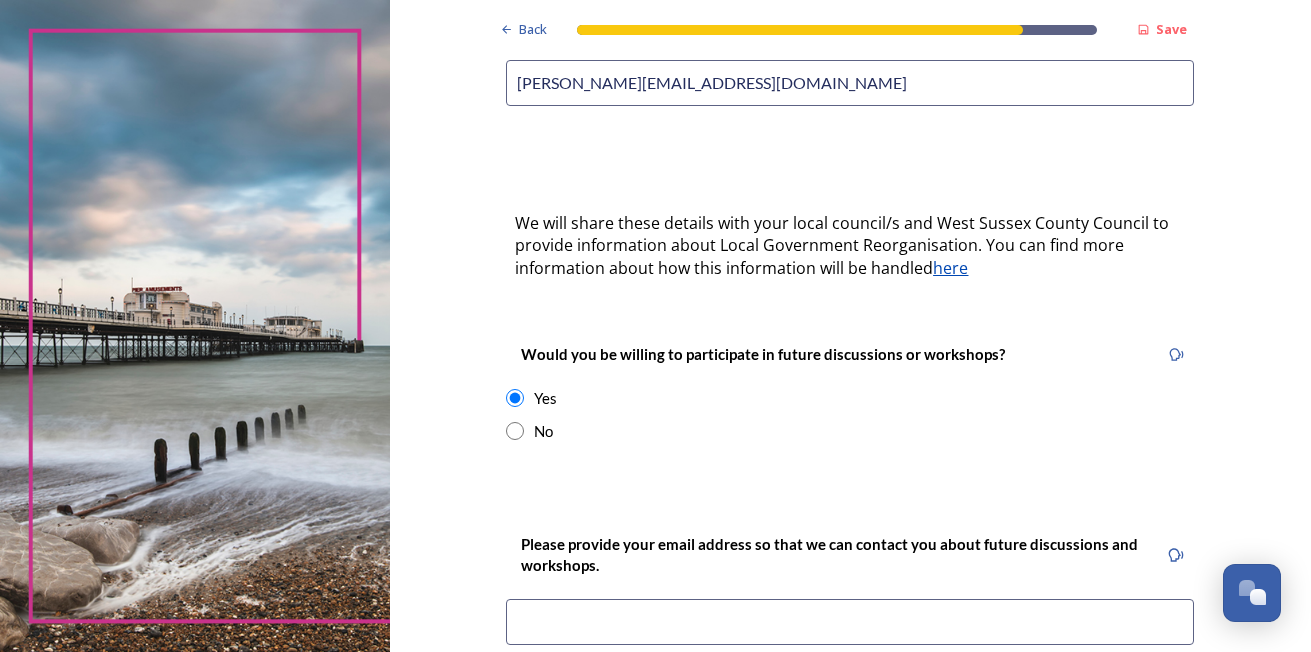 click at bounding box center [850, 622] 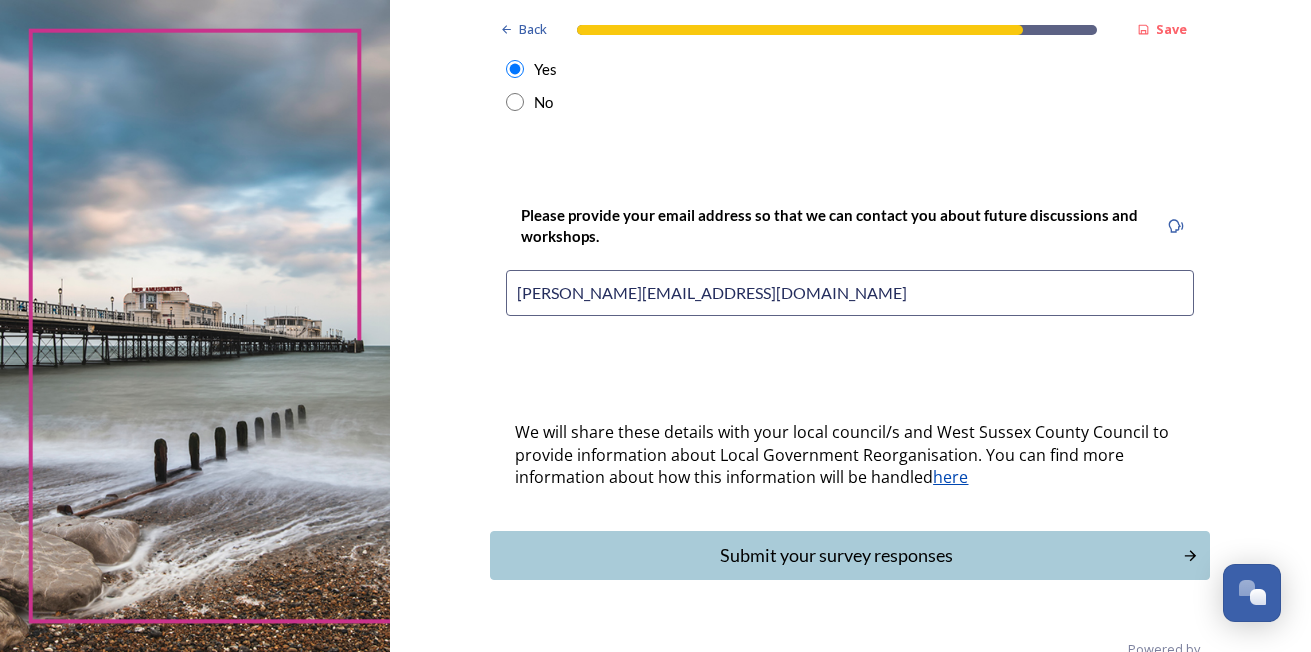 scroll, scrollTop: 907, scrollLeft: 0, axis: vertical 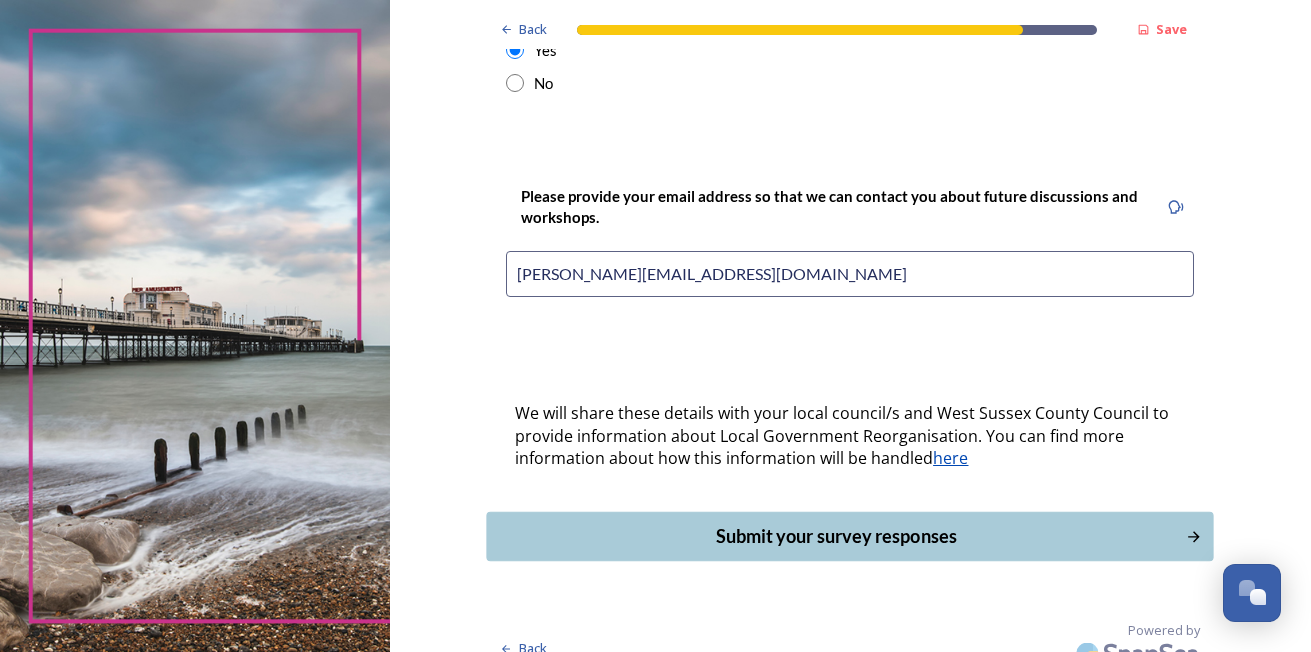 click on "Submit your survey responses" at bounding box center (836, 536) 